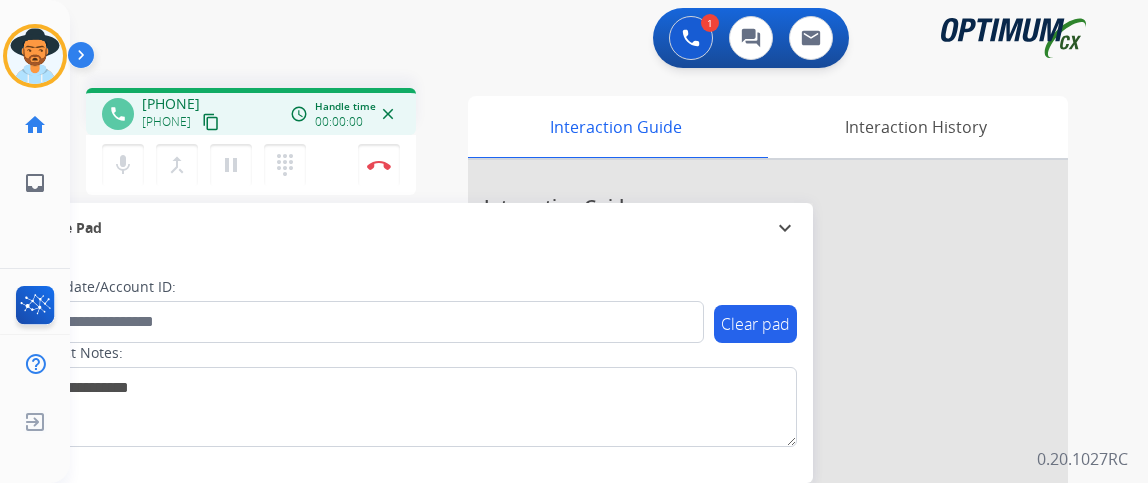 scroll, scrollTop: 0, scrollLeft: 0, axis: both 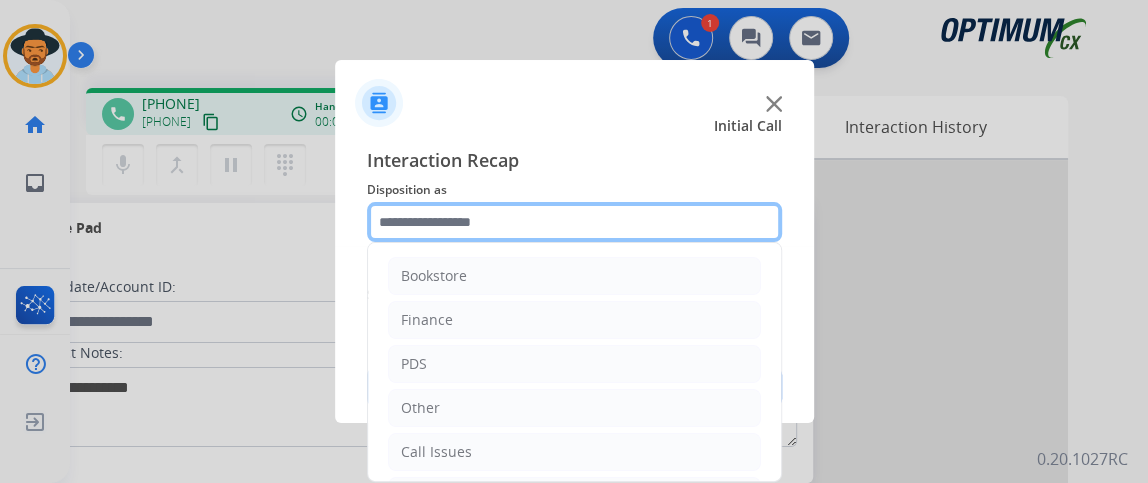 click 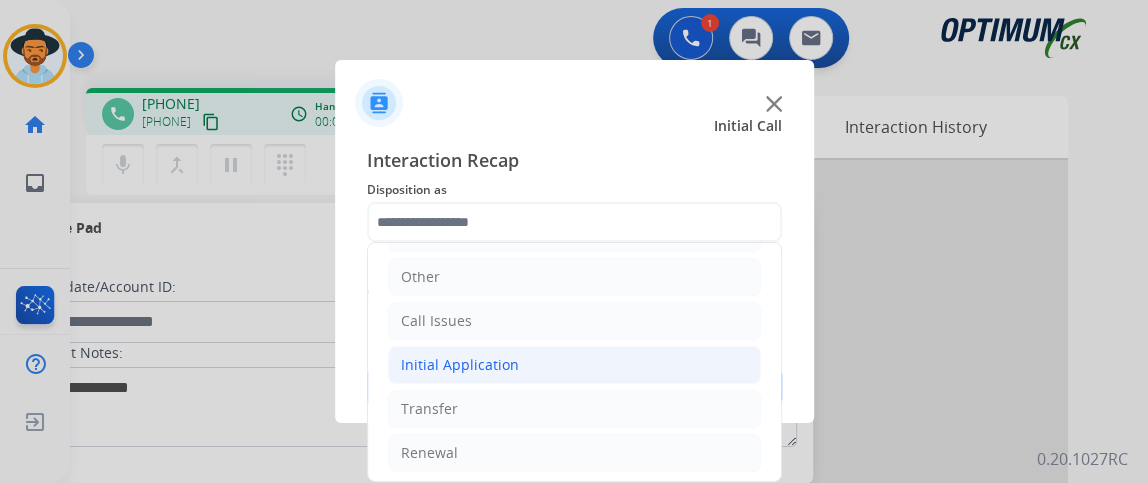 click on "Initial Application" 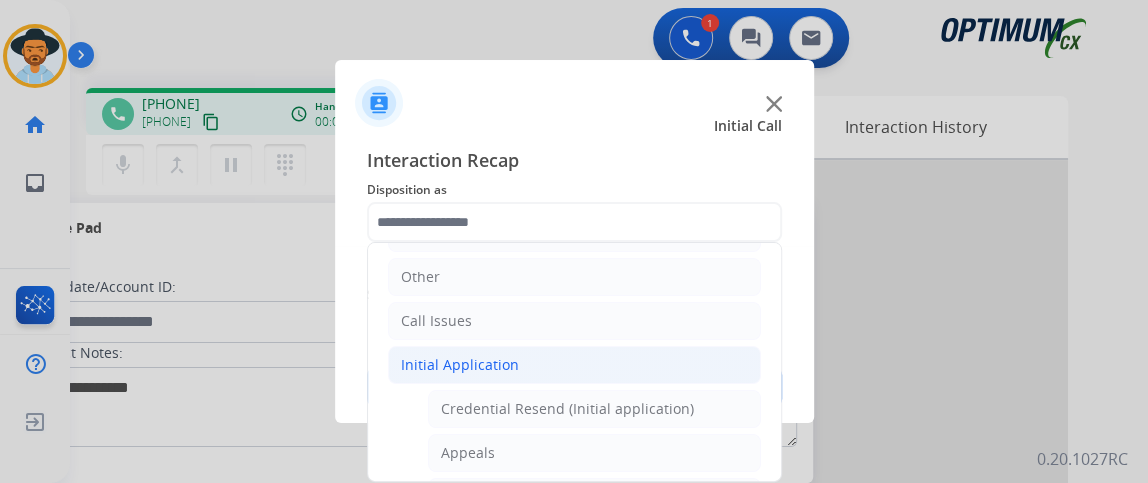 click on "Initial Application   Credential Resend (Initial application)   Appeals   Stuck in Staff Review   Paper Exam Status   Online Walk-Through (Initial application)   Names Change Questions/Assistance (Initial application)   Endorsement Number Not Working   No Show VV   Fax Receipt Confirmation (Initial application)   Initial Application Price Increase   Search Request   V3 Request   Credential Type Change   Admin Change Notice - Temporary   No Show Exam   Visit Cancelation Request   Language Specialization Change   Exam Special Accommodation   VVProb Questions   Paper Application Status   General Questions (Initial application)   Ready to Schedule Info   Pearson Vue/Exam Authorization   Extend Deadline (Initial application)" 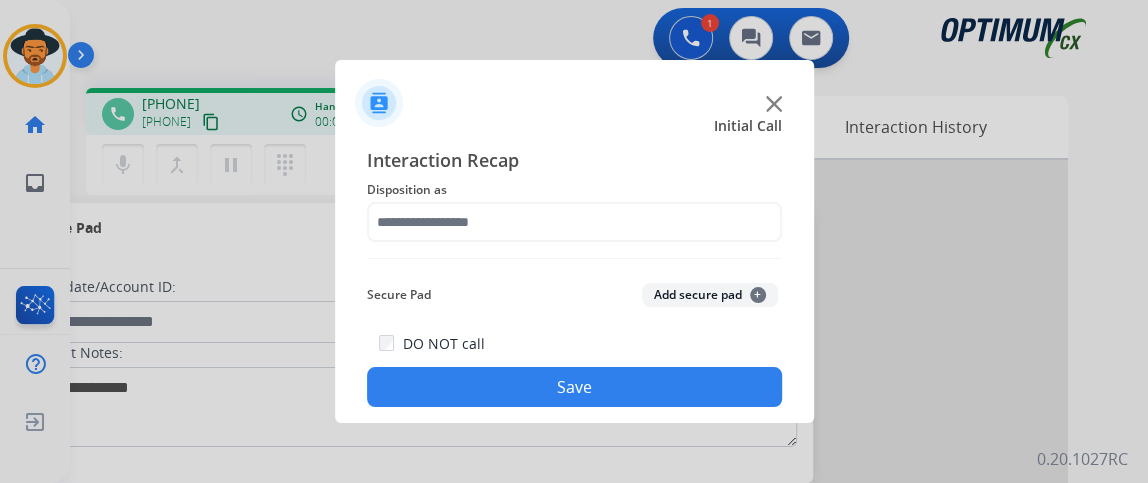 click on "Save" 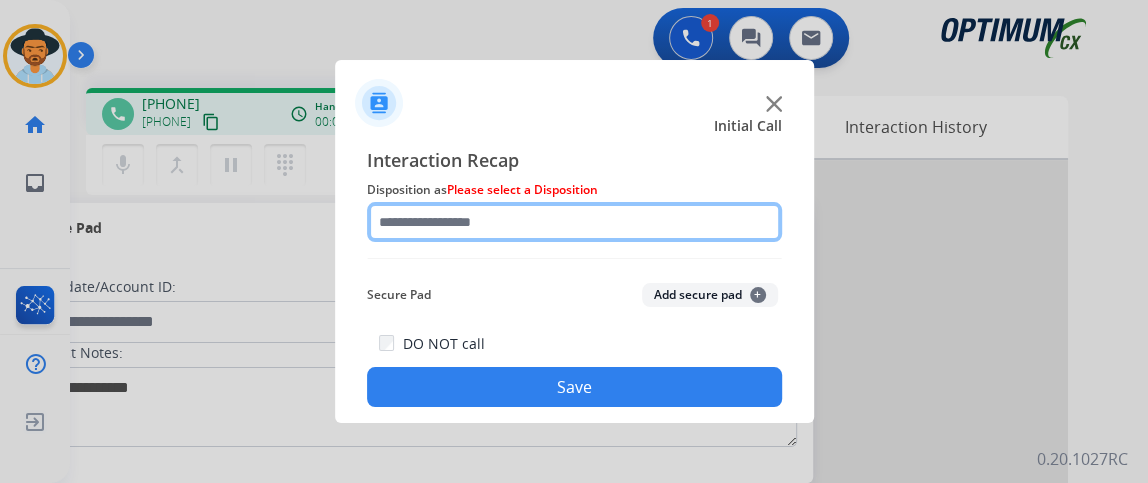 click 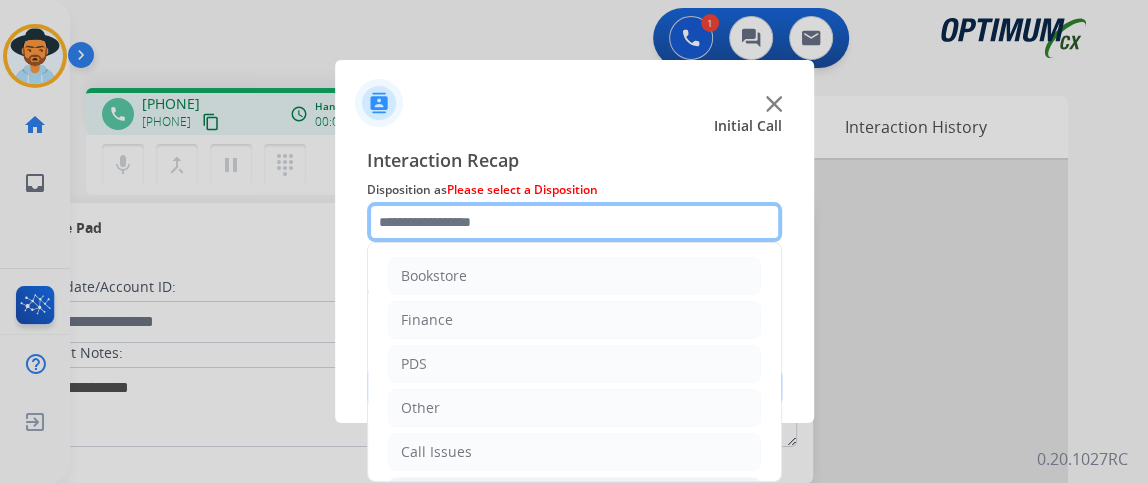 scroll, scrollTop: 391, scrollLeft: 0, axis: vertical 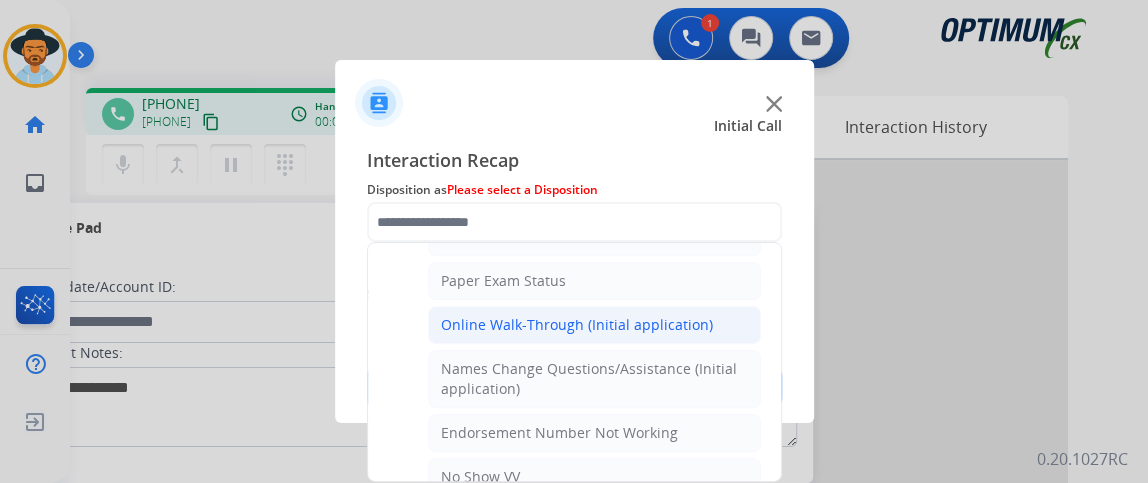 click on "Online Walk-Through (Initial application)" 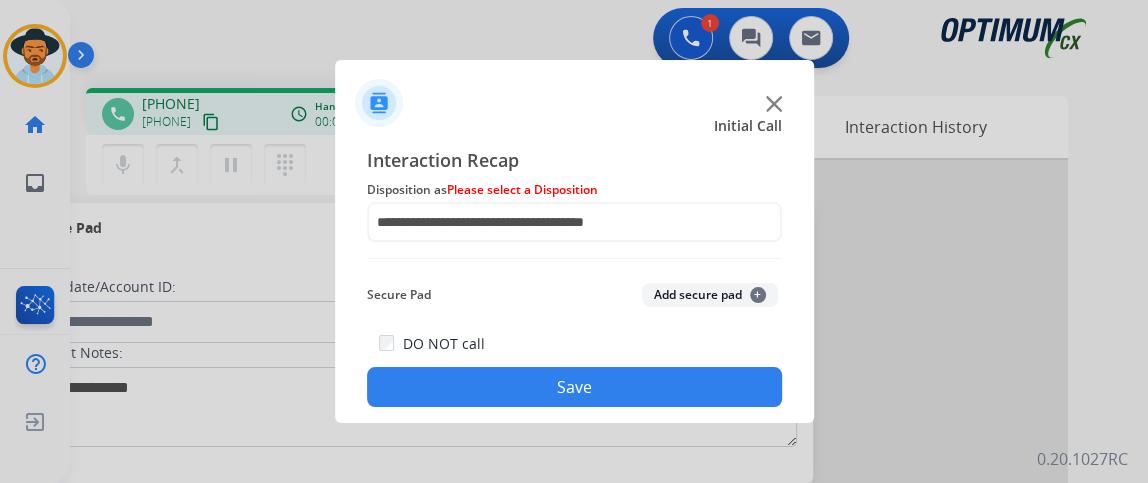 click on "Save" 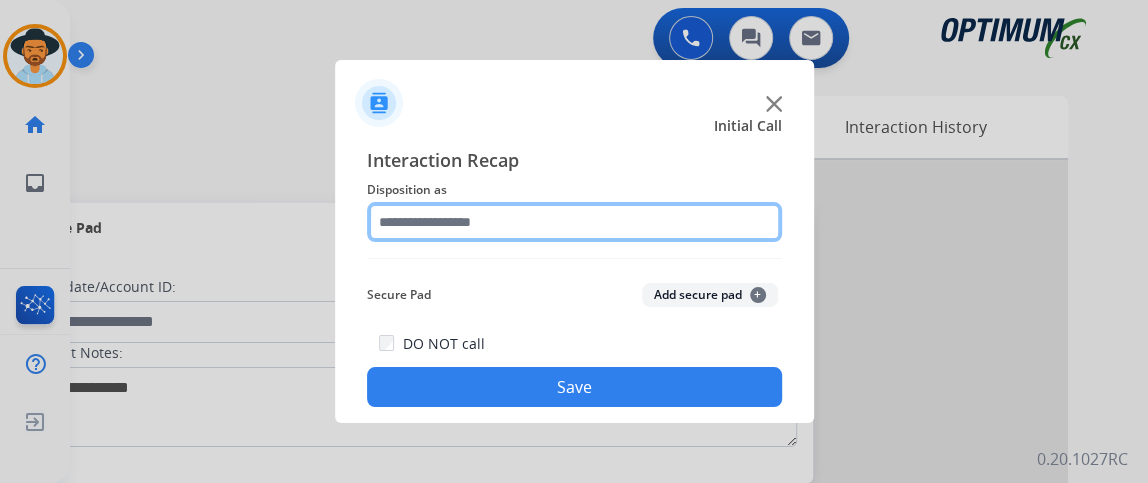 click 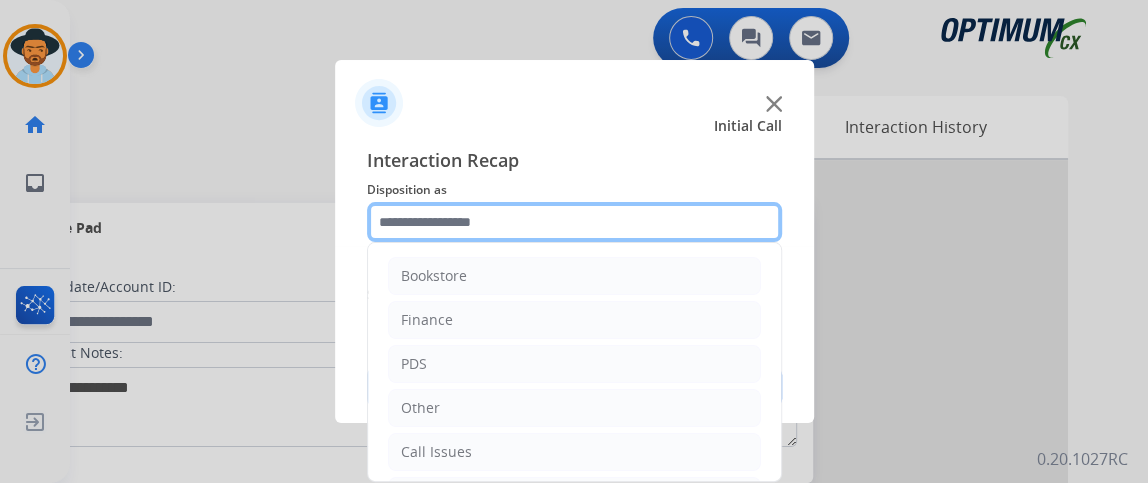 scroll, scrollTop: 131, scrollLeft: 0, axis: vertical 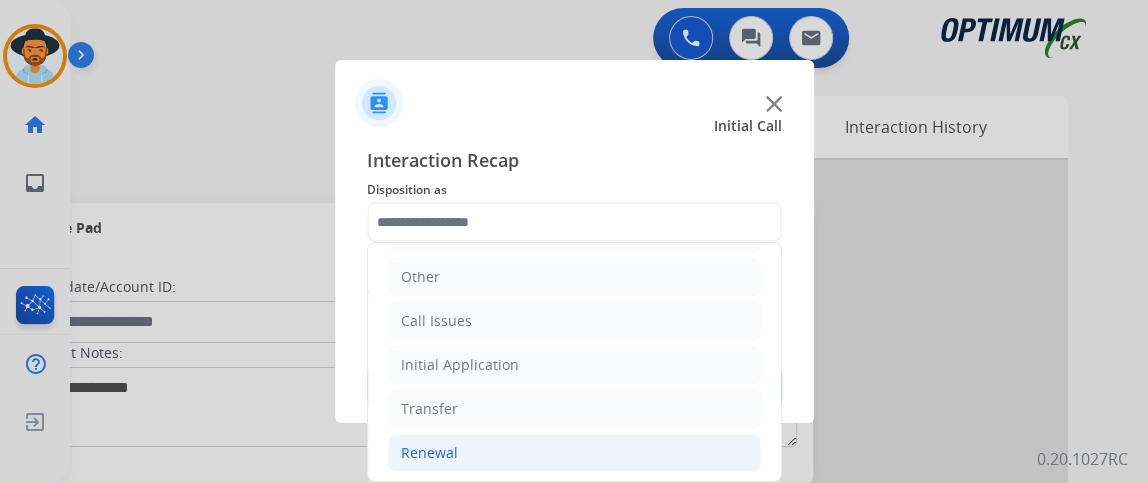 click on "Renewal" 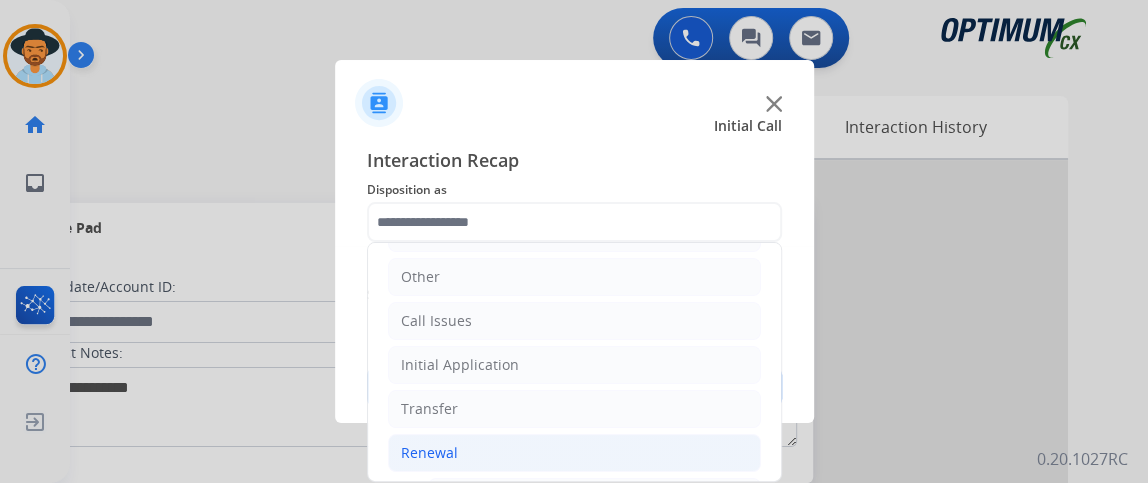drag, startPoint x: 780, startPoint y: 298, endPoint x: 780, endPoint y: 328, distance: 30 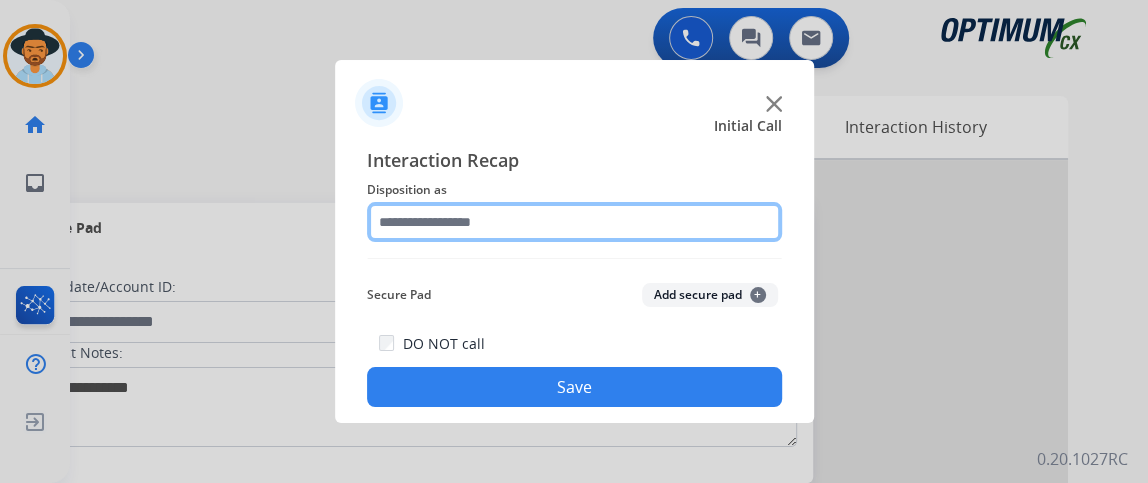 click 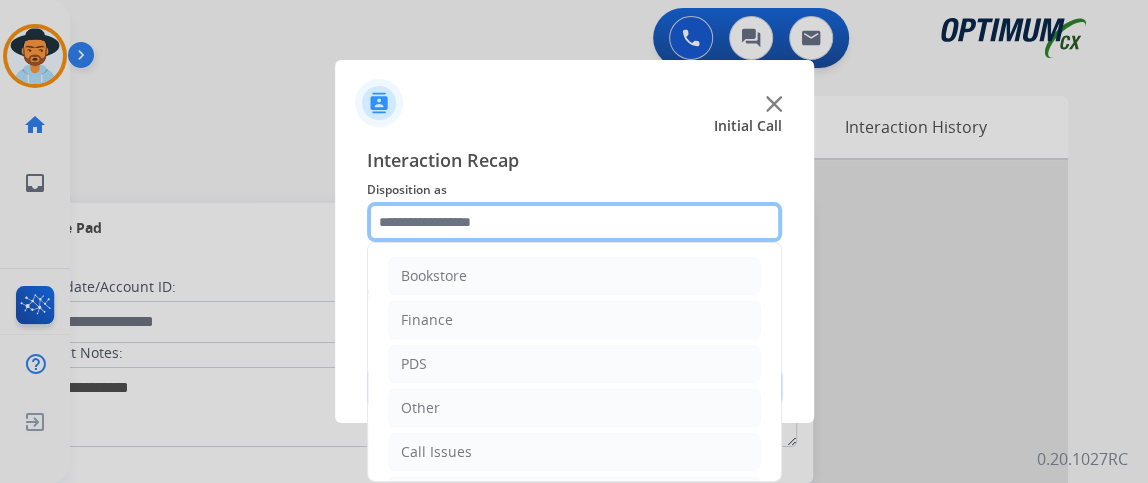 scroll, scrollTop: 545, scrollLeft: 0, axis: vertical 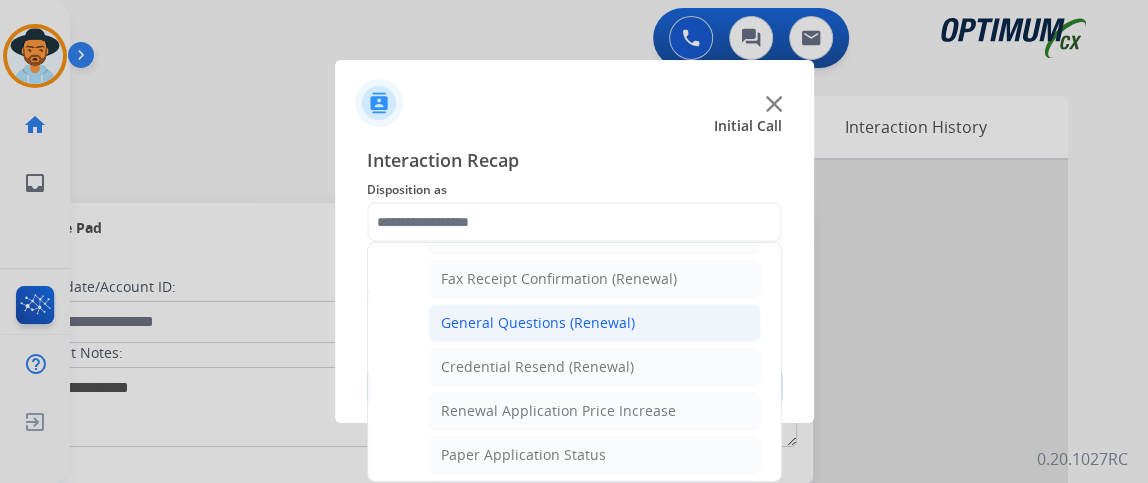 click on "General Questions (Renewal)" 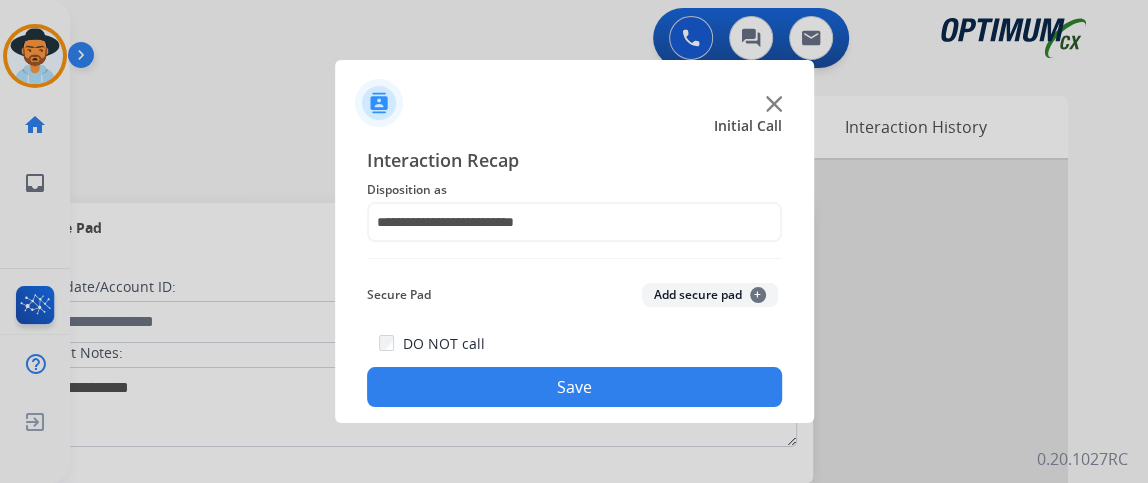 click on "Save" 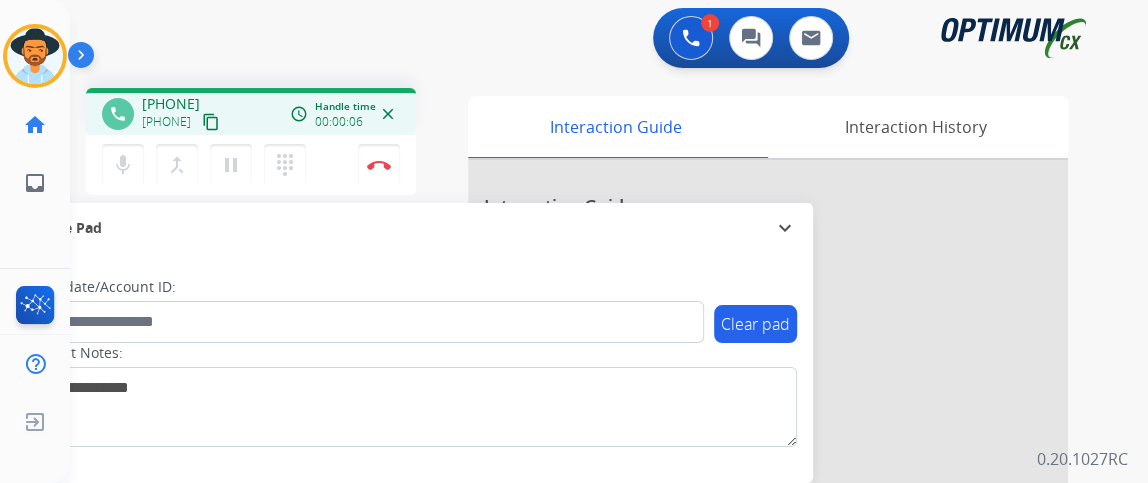 click on "content_copy" at bounding box center [211, 122] 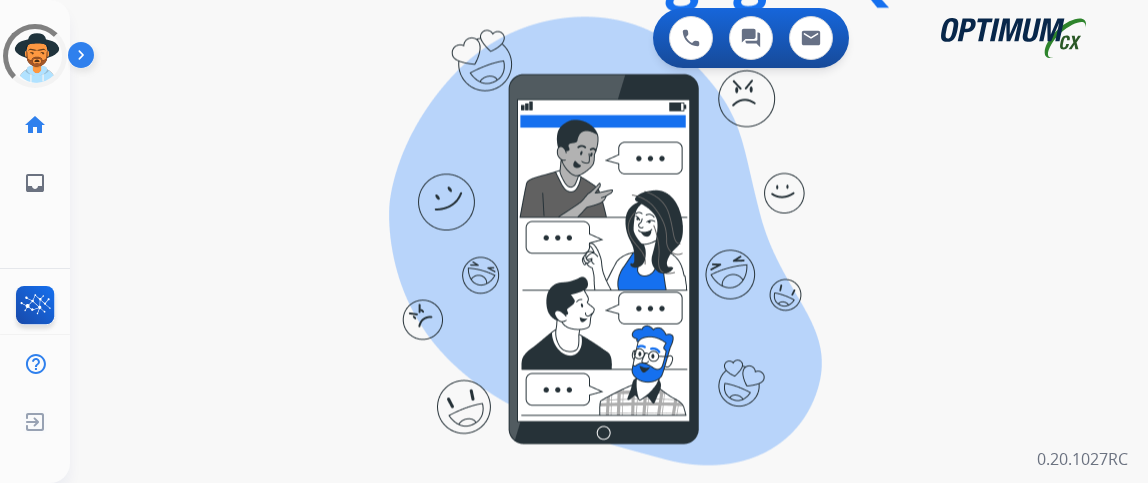 scroll, scrollTop: 0, scrollLeft: 0, axis: both 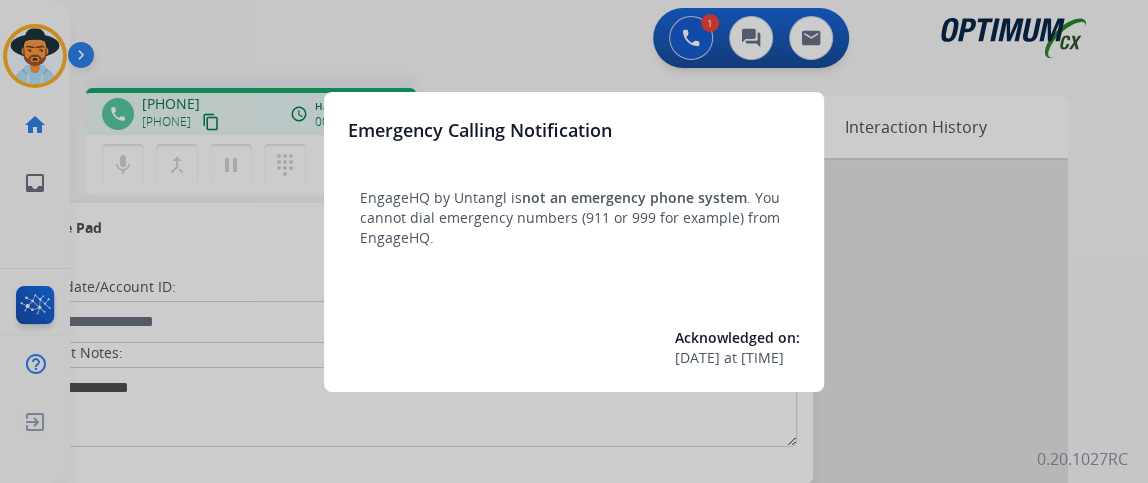 click at bounding box center (574, 241) 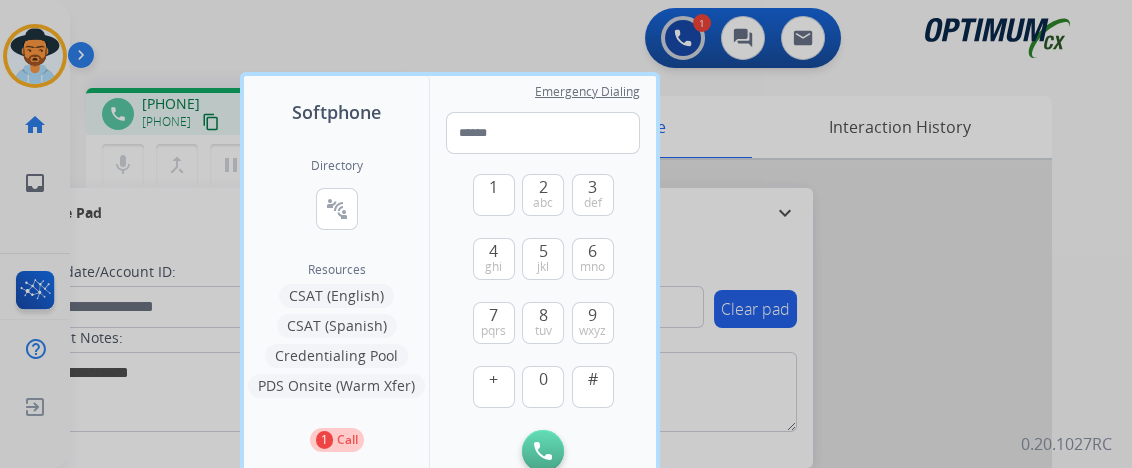 click at bounding box center [566, 234] 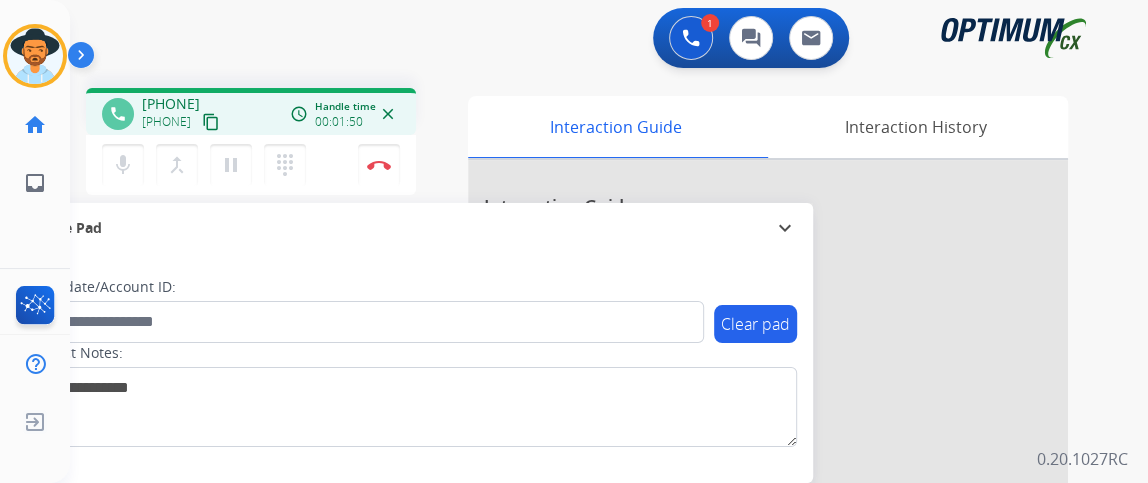 click on "Secure Pad" at bounding box center (411, 228) 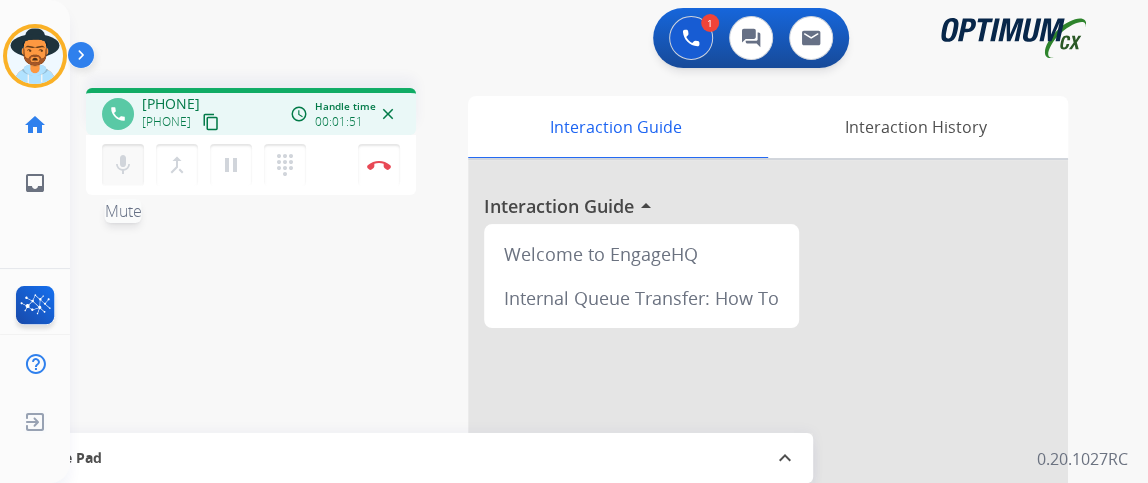 click on "mic Mute" at bounding box center (123, 165) 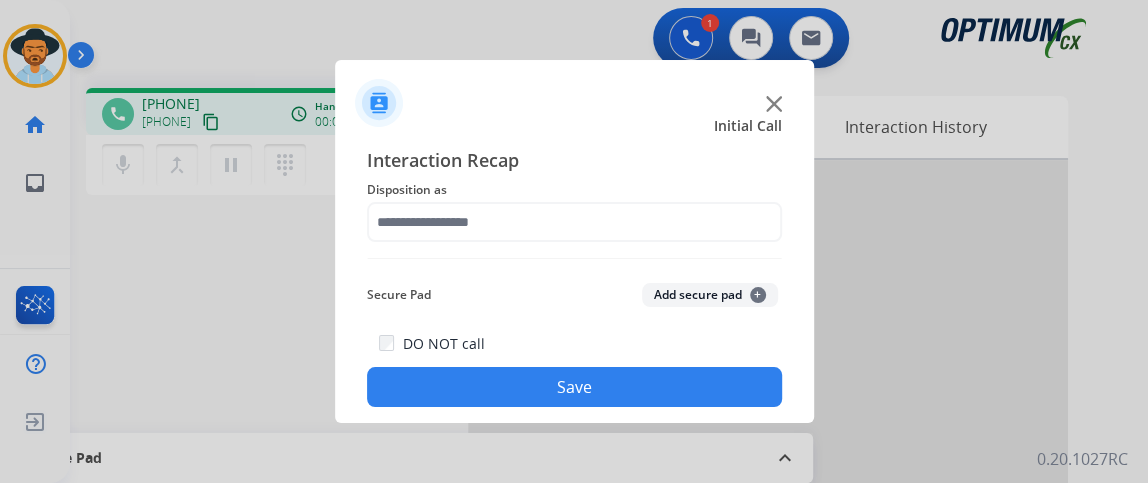 click 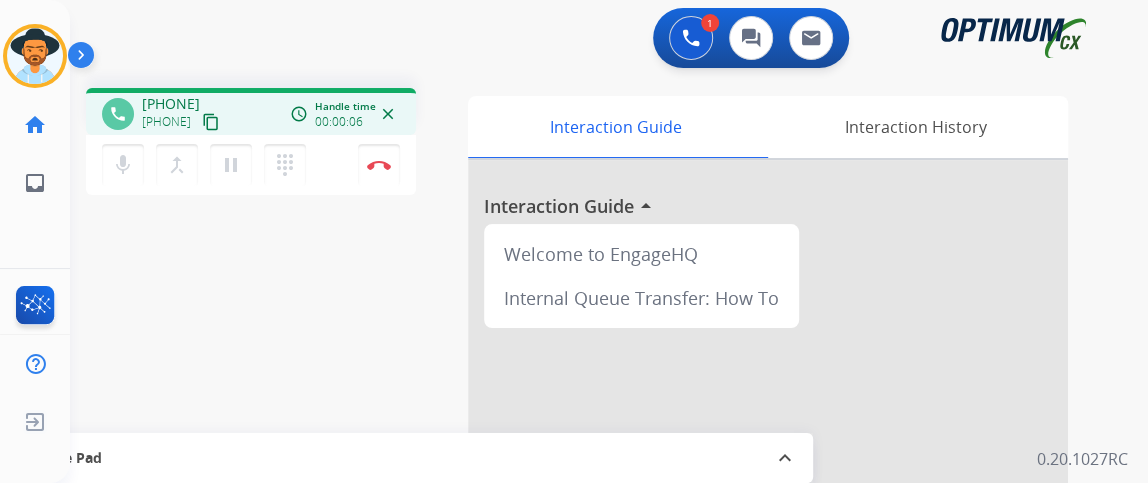 click on "content_copy" at bounding box center (211, 122) 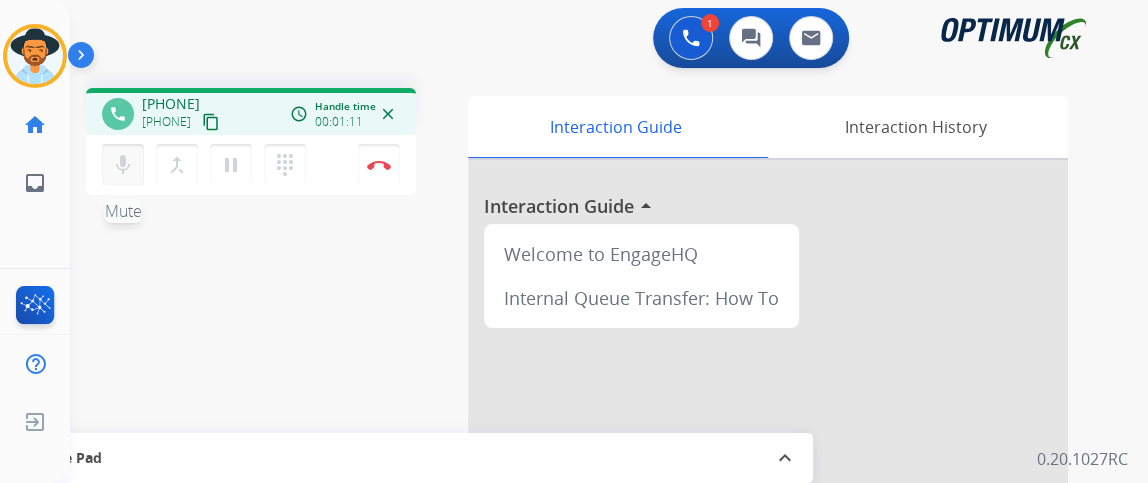 click on "mic" at bounding box center [123, 165] 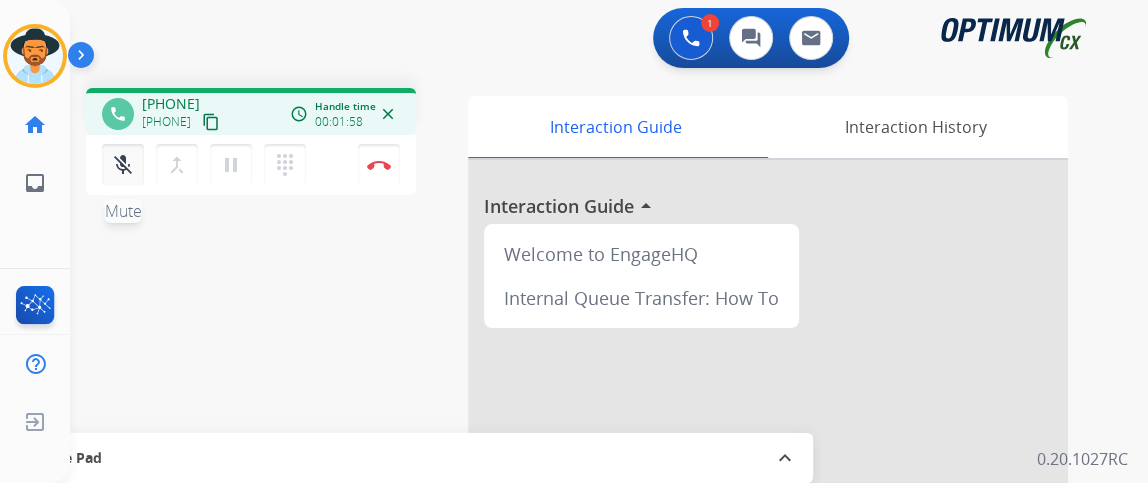 click on "mic_off" at bounding box center (123, 165) 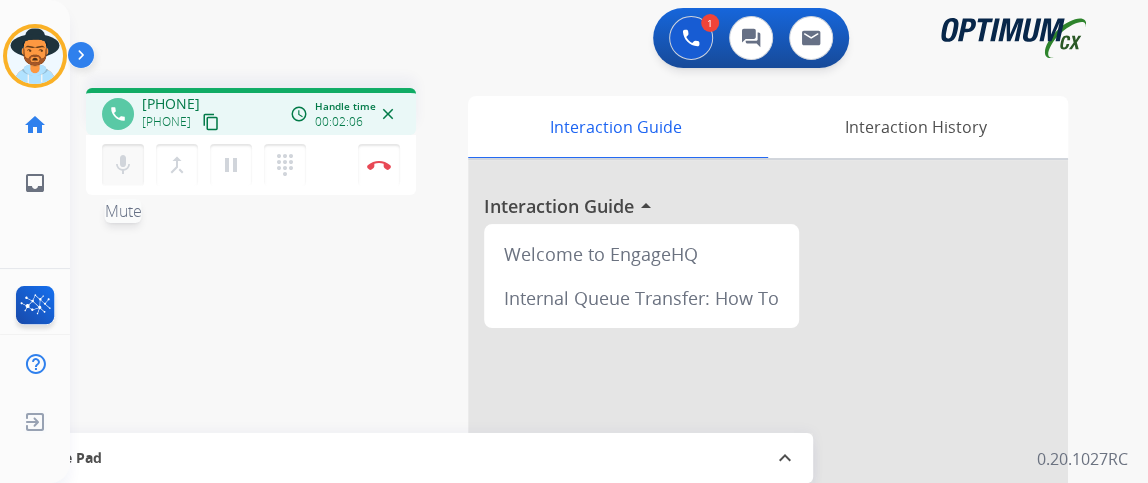 click on "mic" at bounding box center [123, 165] 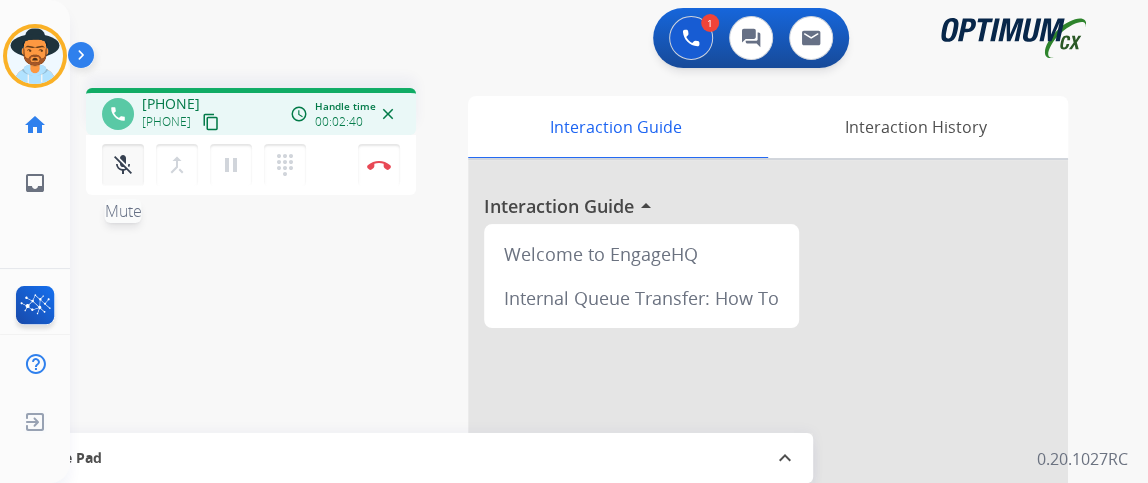 click on "mic_off" at bounding box center (123, 165) 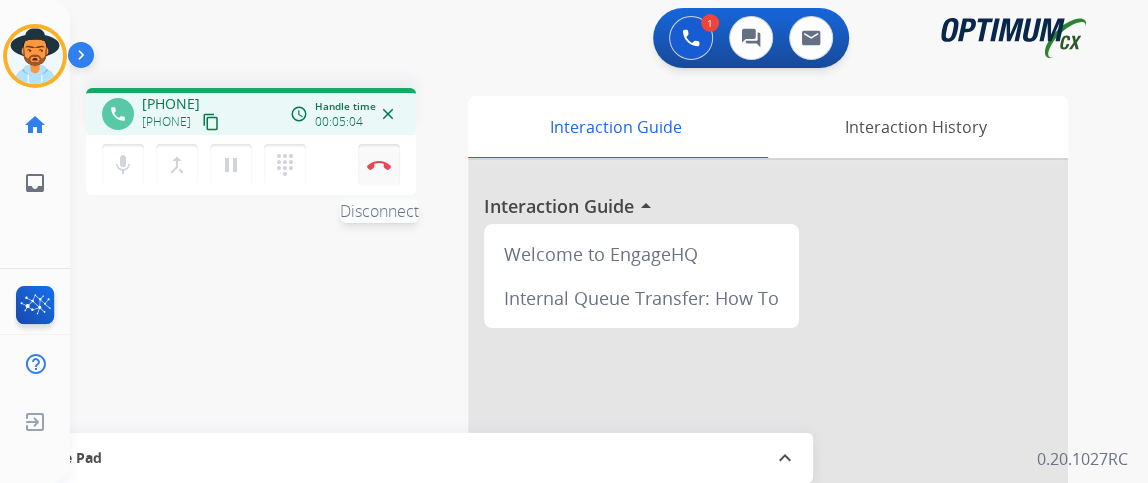 click on "Disconnect" at bounding box center [379, 165] 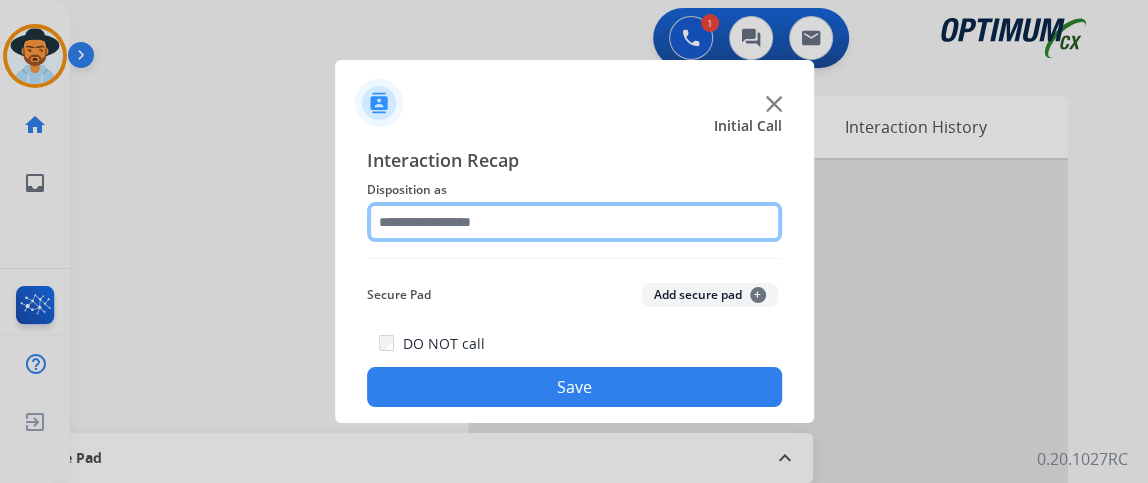 click 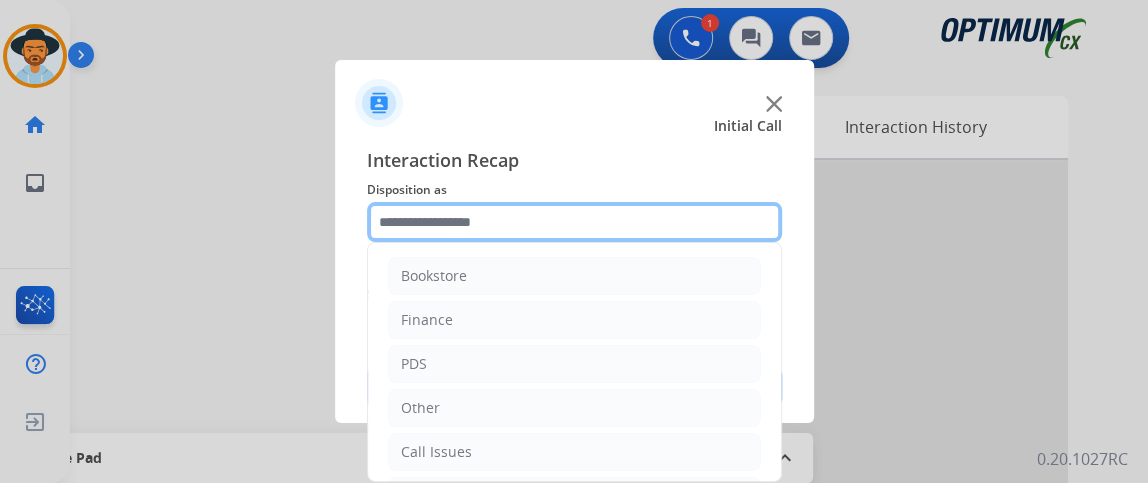 scroll, scrollTop: 131, scrollLeft: 0, axis: vertical 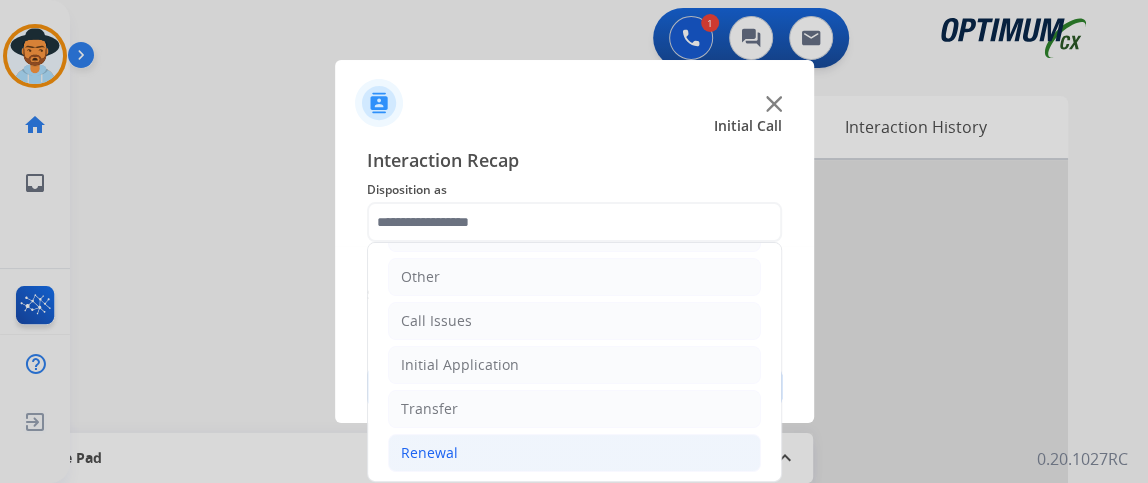 click on "Renewal" 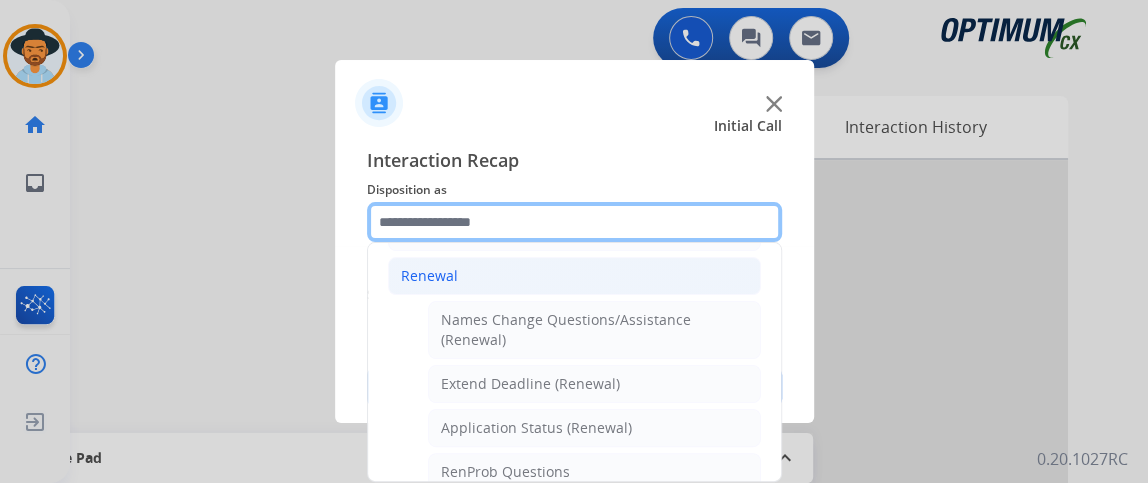 scroll, scrollTop: 311, scrollLeft: 0, axis: vertical 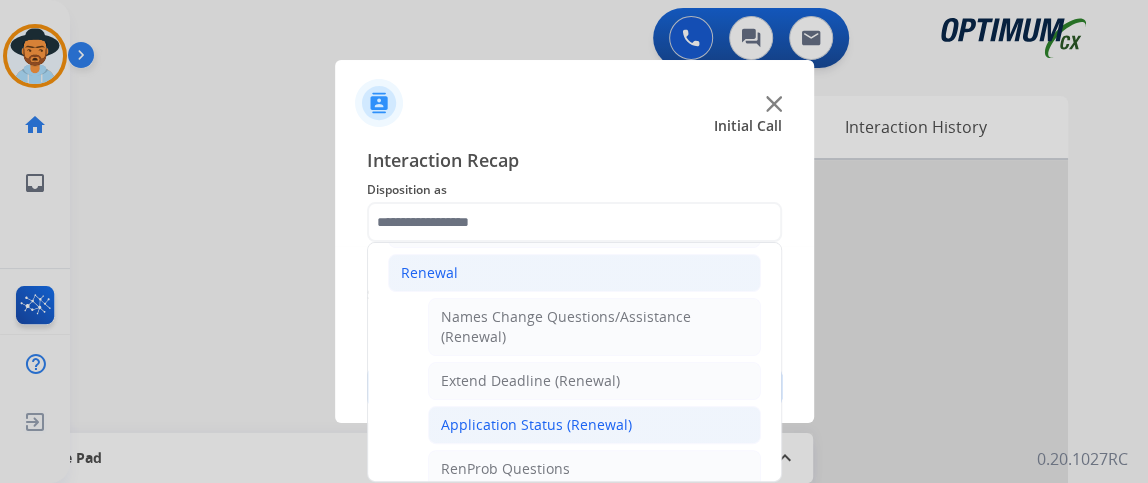 click on "Application Status (Renewal)" 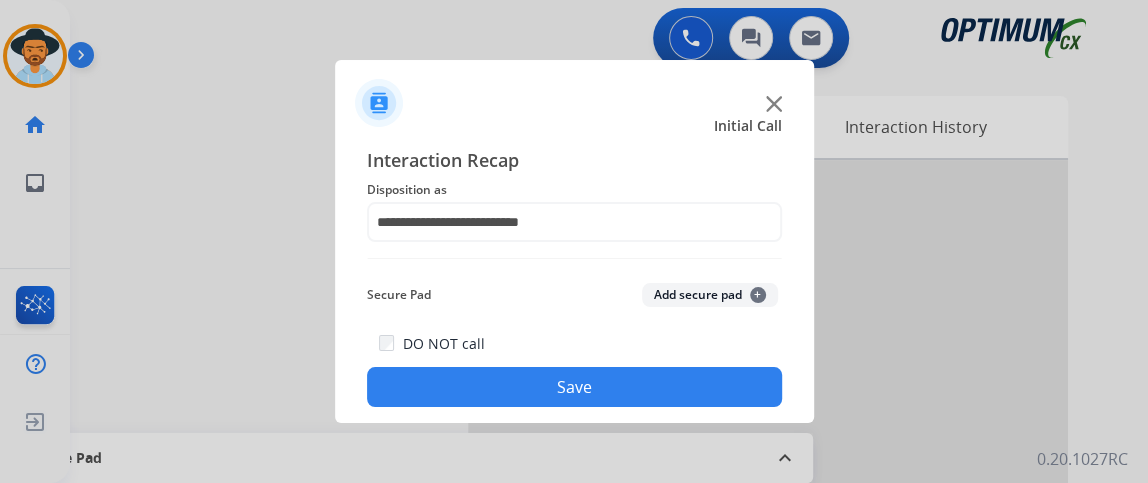 click on "Save" 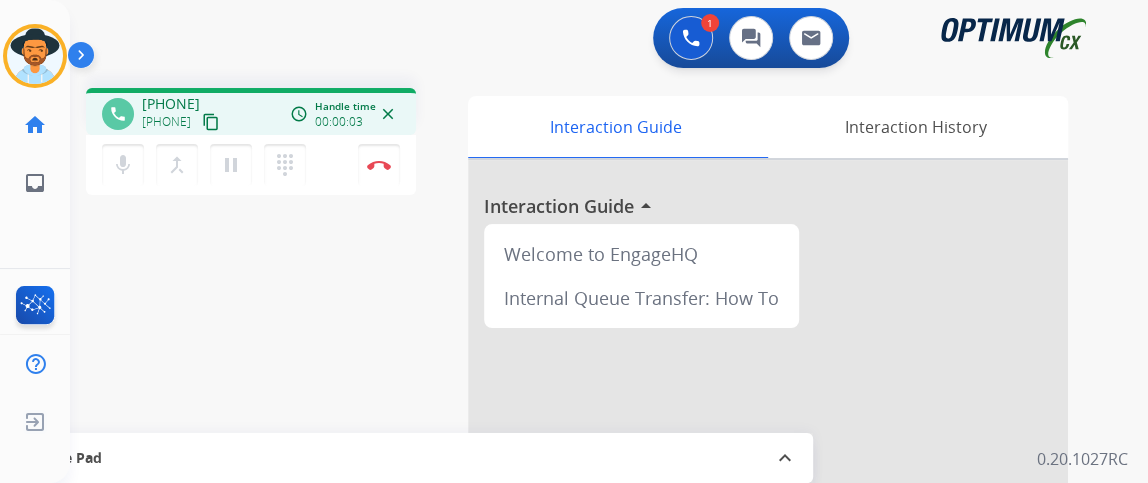 click on "content_copy" at bounding box center [211, 122] 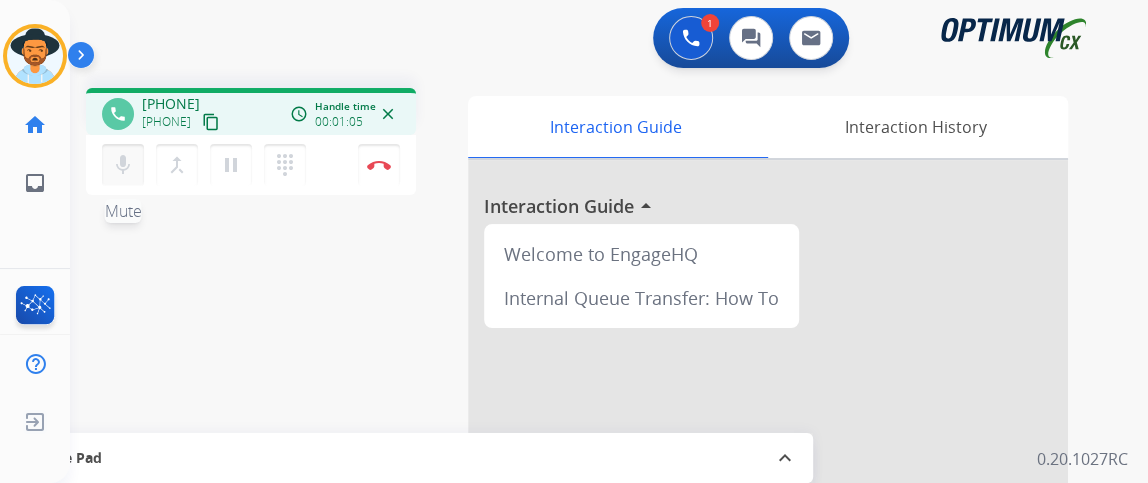 click on "mic" at bounding box center [123, 165] 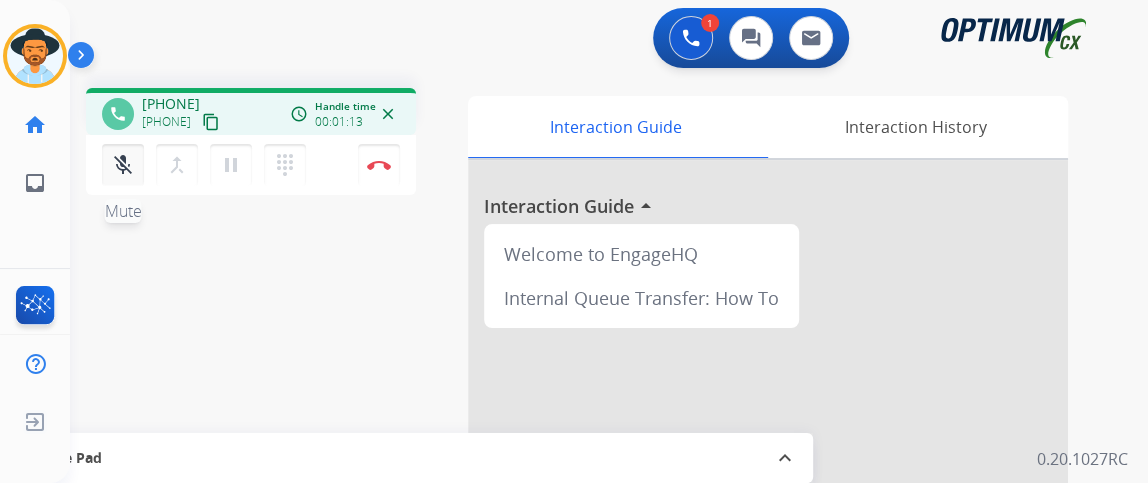 click on "mic_off" at bounding box center (123, 165) 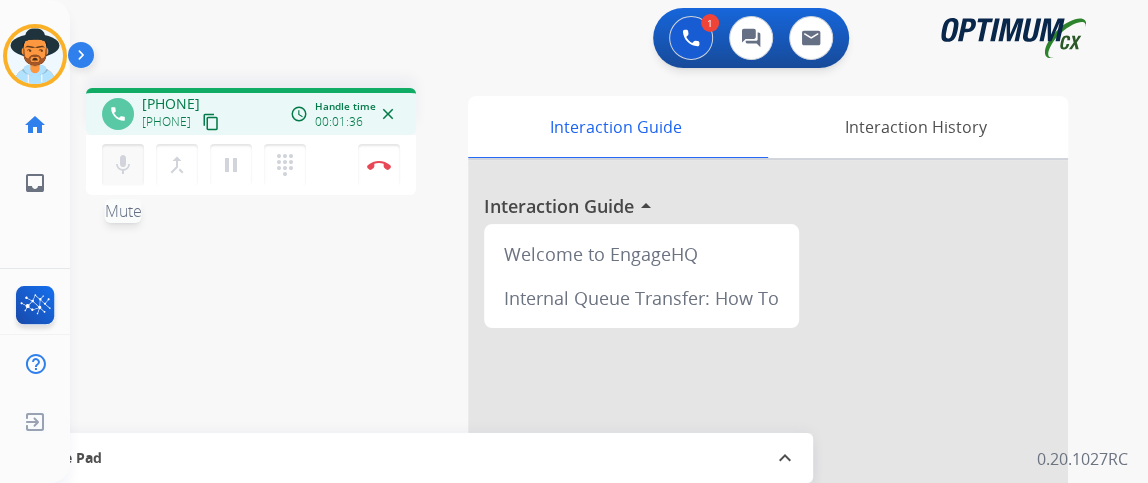 click on "mic" at bounding box center (123, 165) 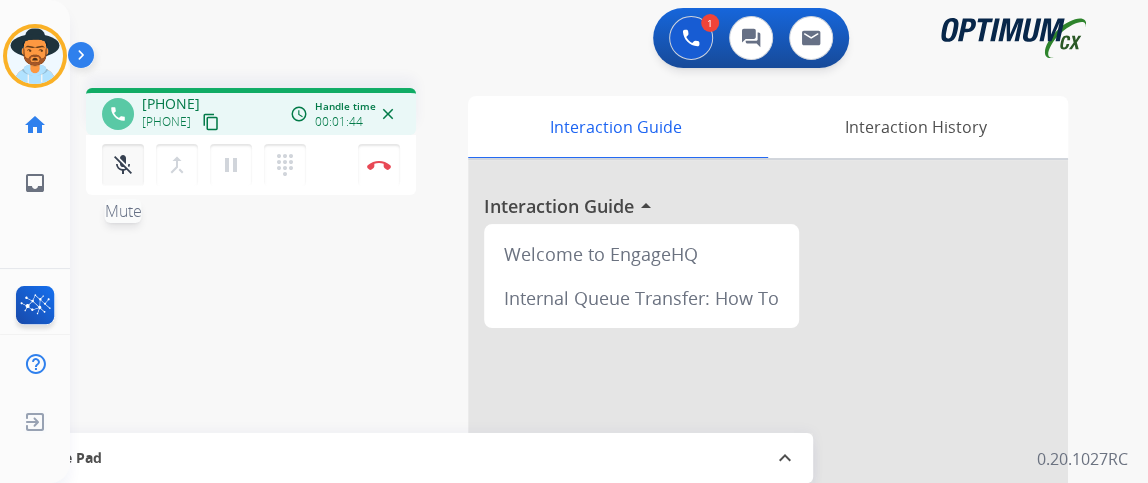 click on "mic_off" at bounding box center (123, 165) 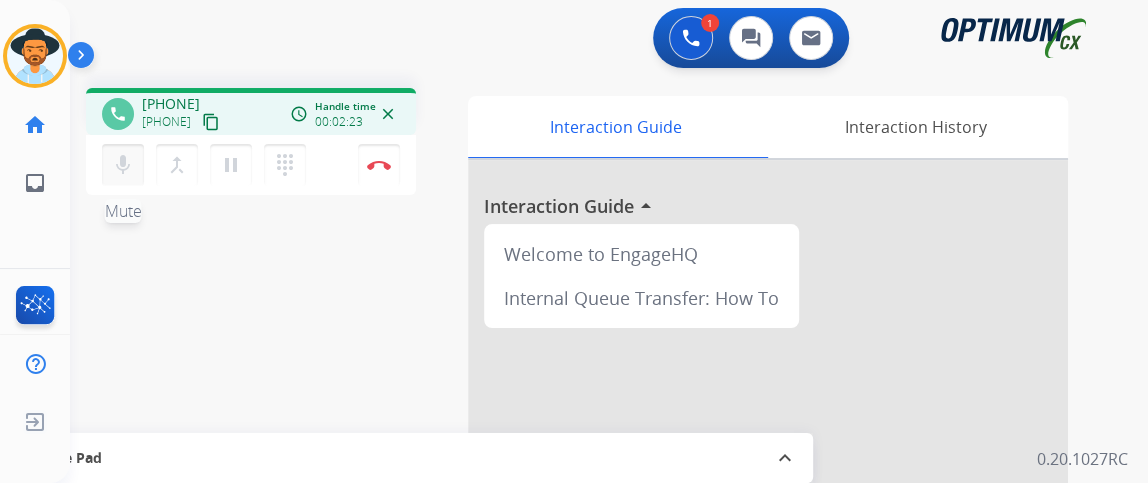 click on "mic" at bounding box center [123, 165] 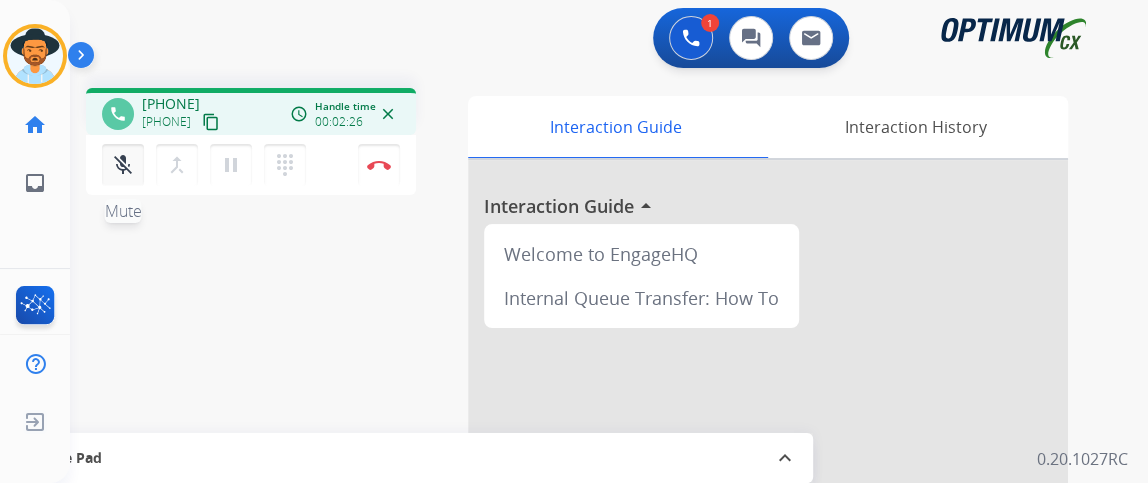 click on "mic_off" at bounding box center (123, 165) 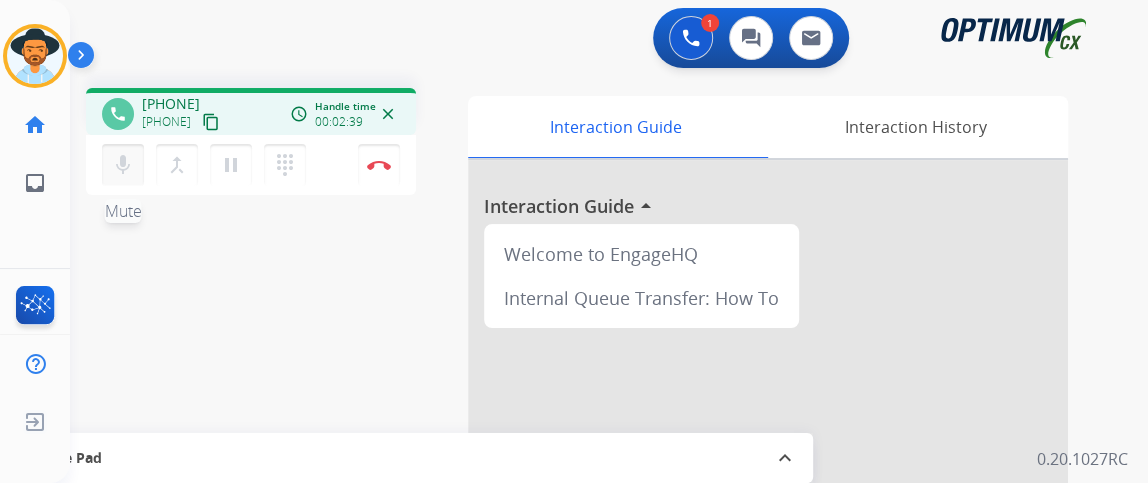 click on "mic" at bounding box center [123, 165] 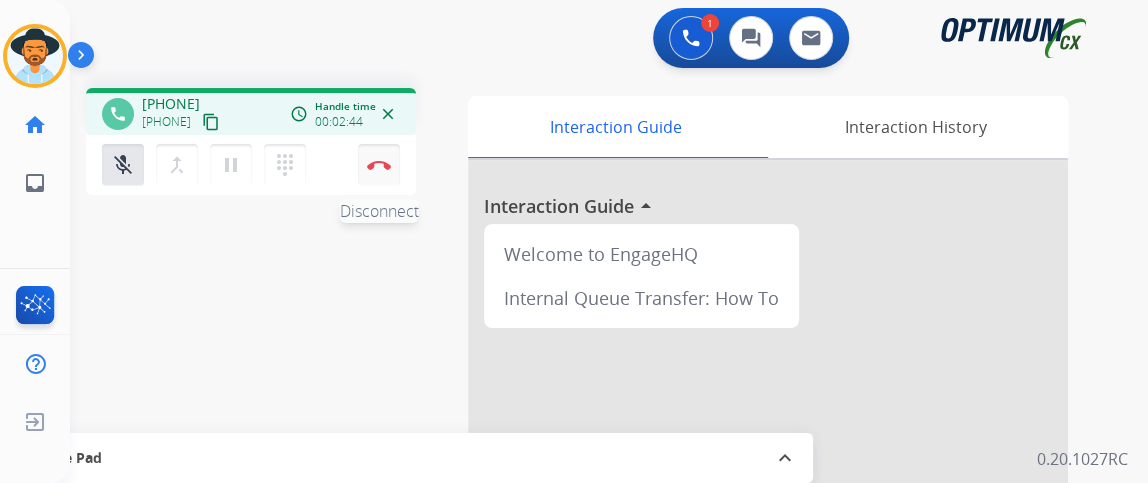 click on "Disconnect" at bounding box center (379, 165) 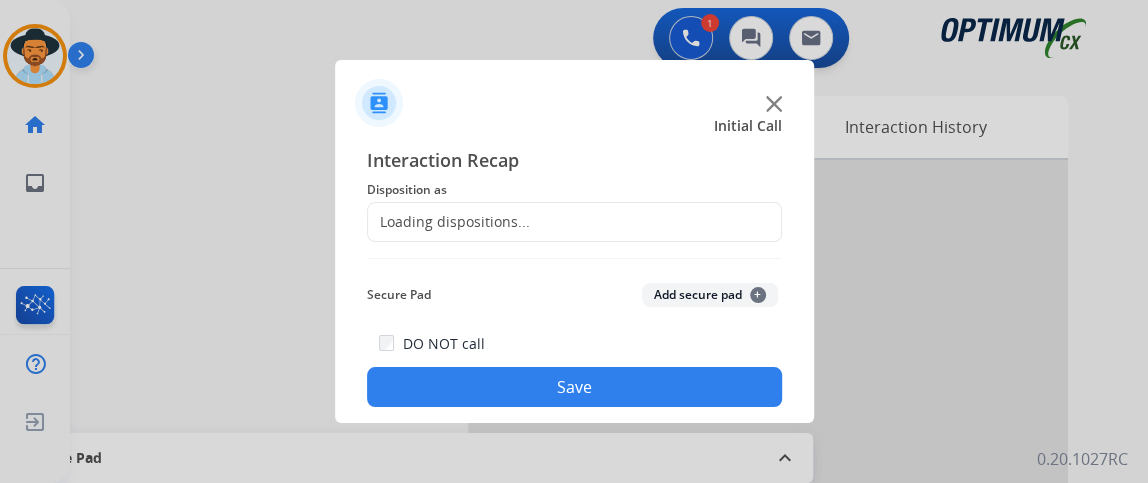 click on "Loading dispositions..." 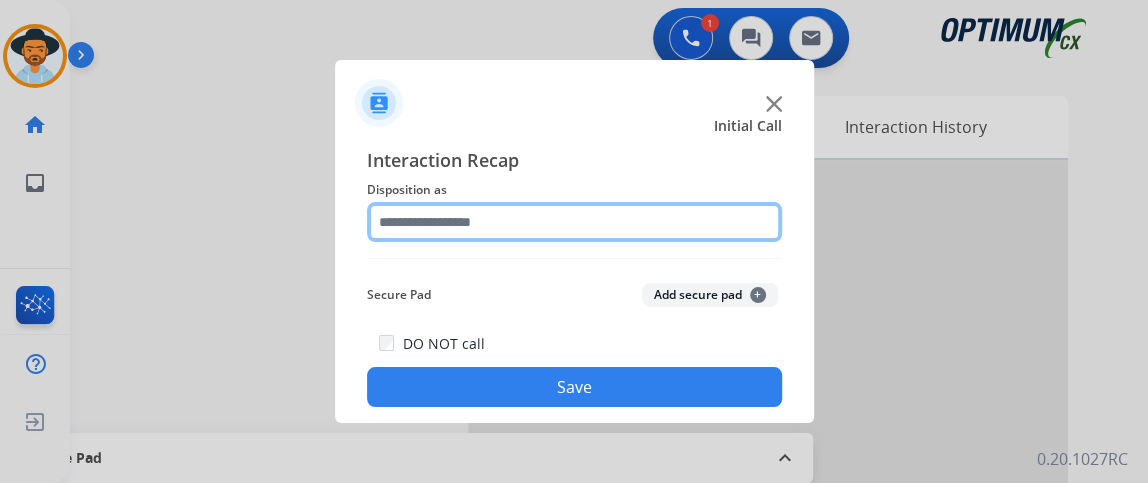 click 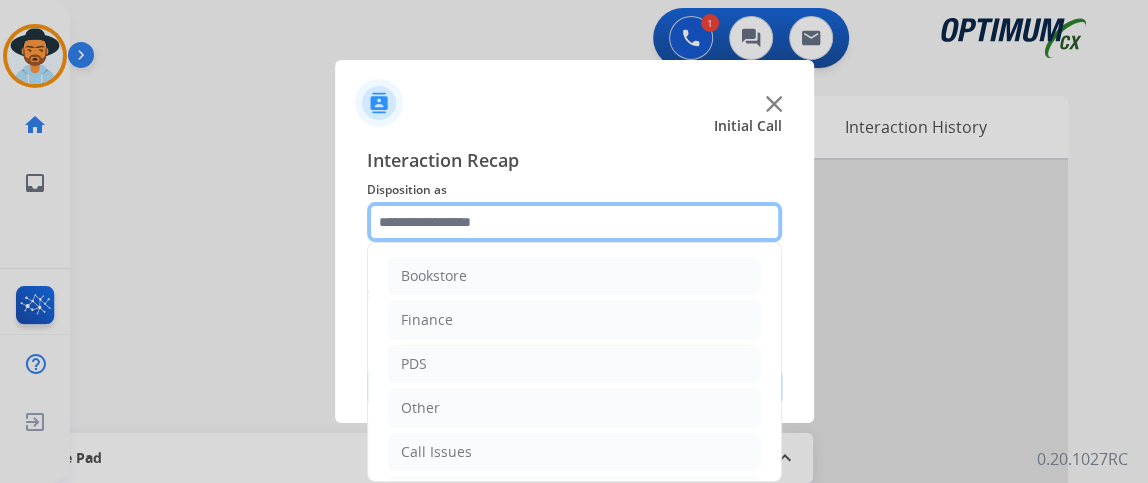 scroll, scrollTop: 131, scrollLeft: 0, axis: vertical 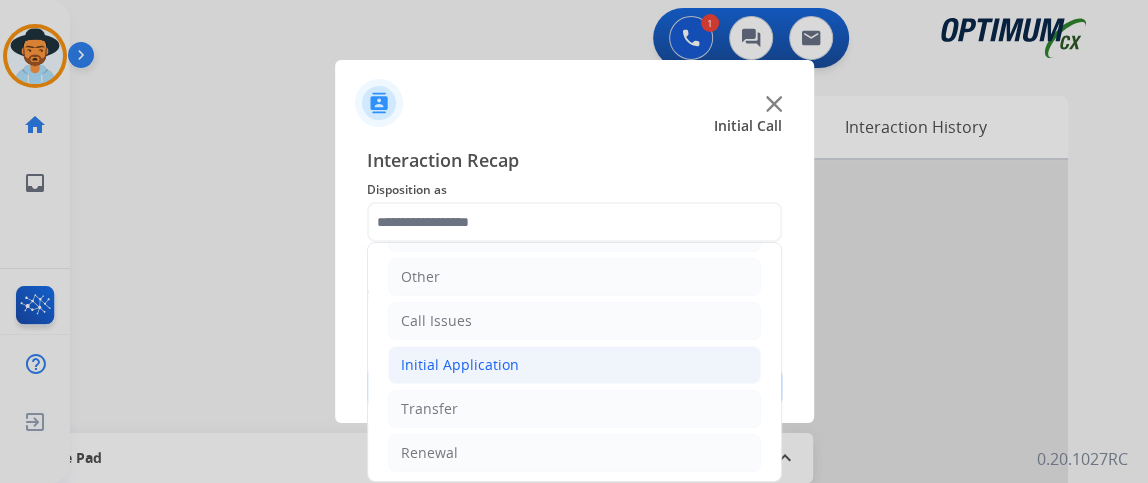 click on "Initial Application" 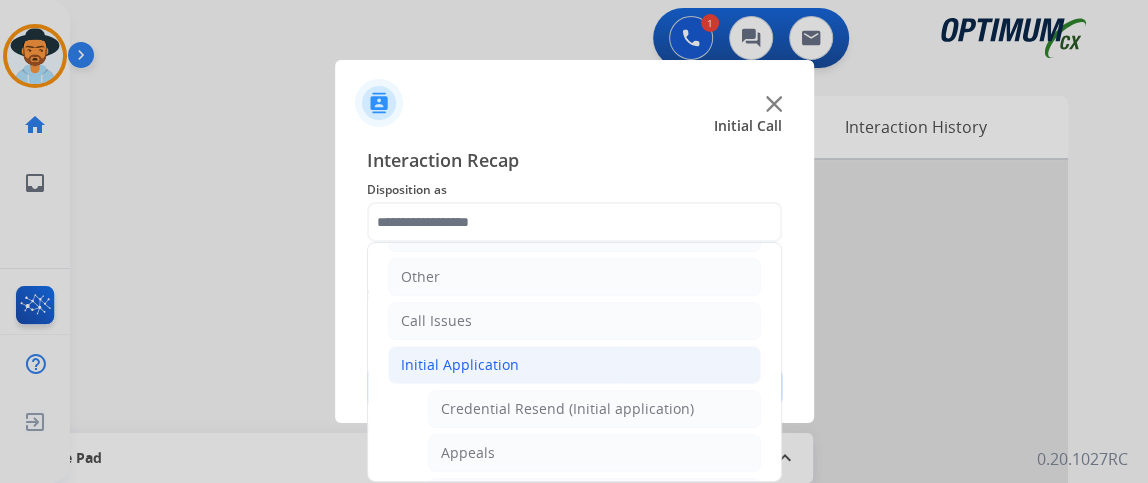 click on "Initial Application   Credential Resend (Initial application)   Appeals   Stuck in Staff Review   Paper Exam Status   Online Walk-Through (Initial application)   Names Change Questions/Assistance (Initial application)   Endorsement Number Not Working   No Show VV   Fax Receipt Confirmation (Initial application)   Initial Application Price Increase   Search Request   V3 Request   Credential Type Change   Admin Change Notice - Temporary   No Show Exam   Visit Cancelation Request   Language Specialization Change   Exam Special Accommodation   VVProb Questions   Paper Application Status   General Questions (Initial application)   Ready to Schedule Info   Pearson Vue/Exam Authorization   Extend Deadline (Initial application)" 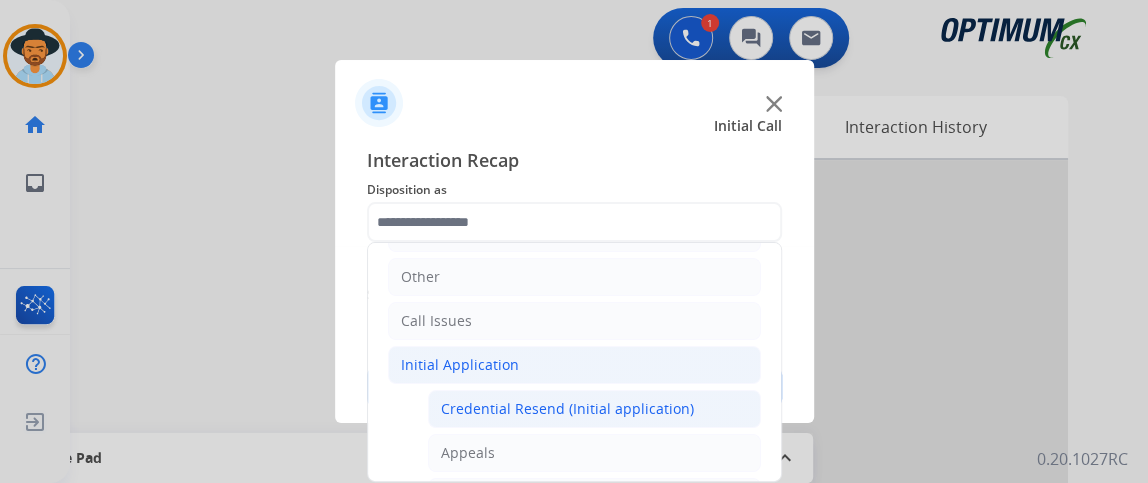 click on "Credential Resend (Initial application)" 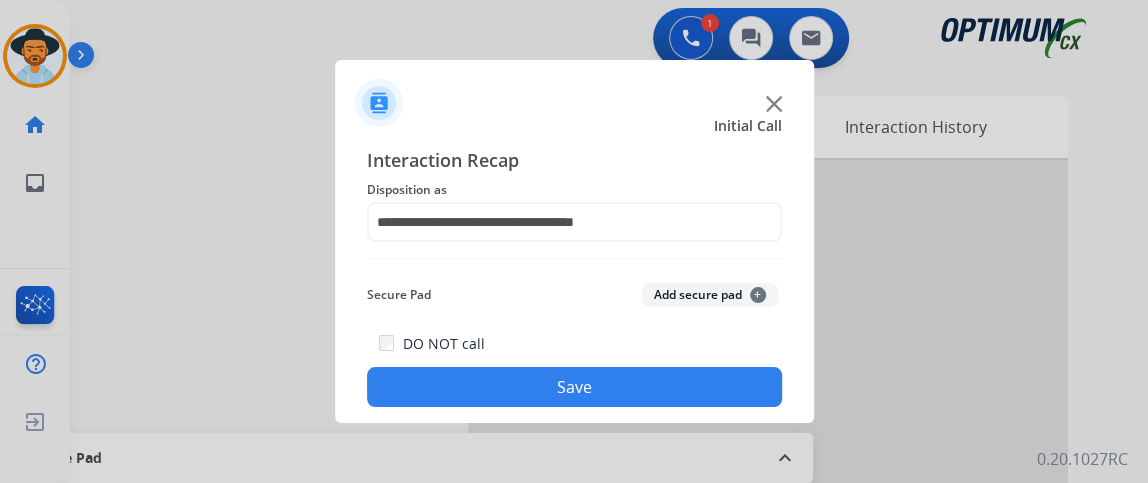 click on "Save" 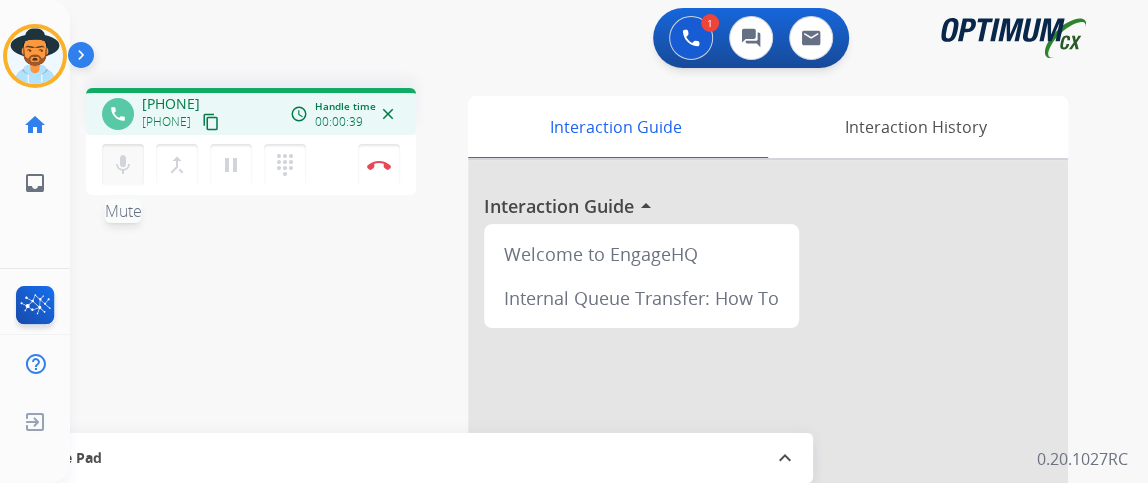 click on "mic Mute" at bounding box center [123, 165] 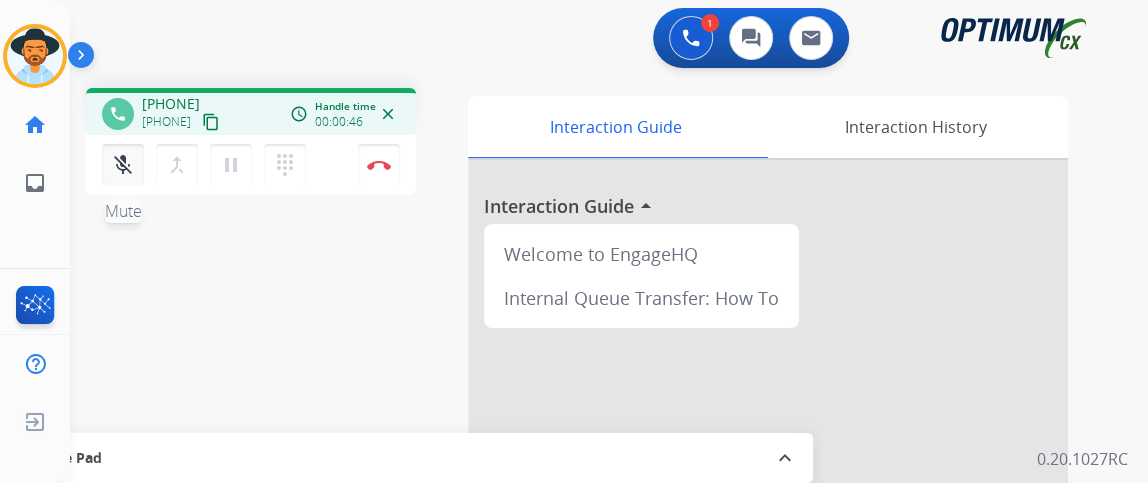 click on "mic_off Mute" at bounding box center [123, 165] 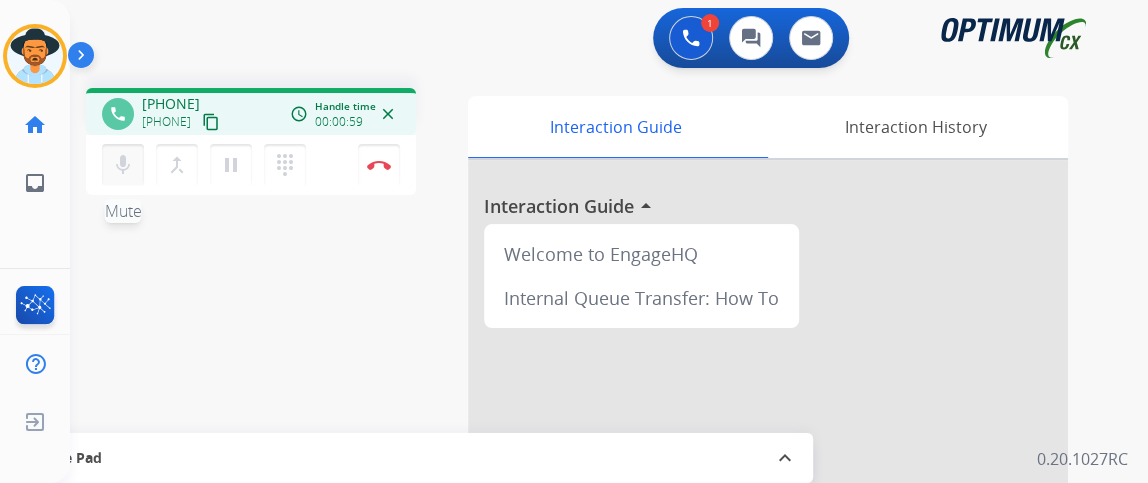 click on "mic" at bounding box center (123, 165) 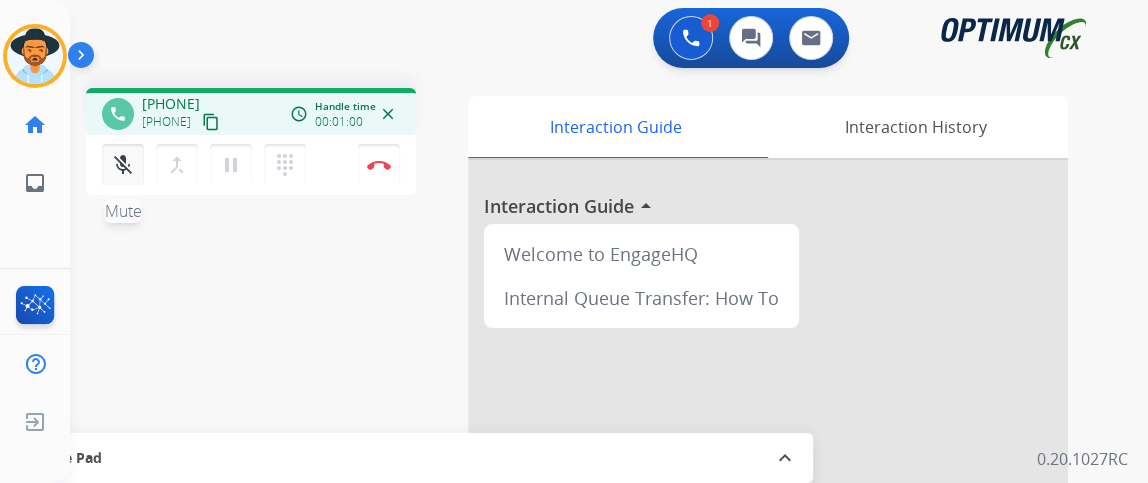 click on "mic_off" at bounding box center [123, 165] 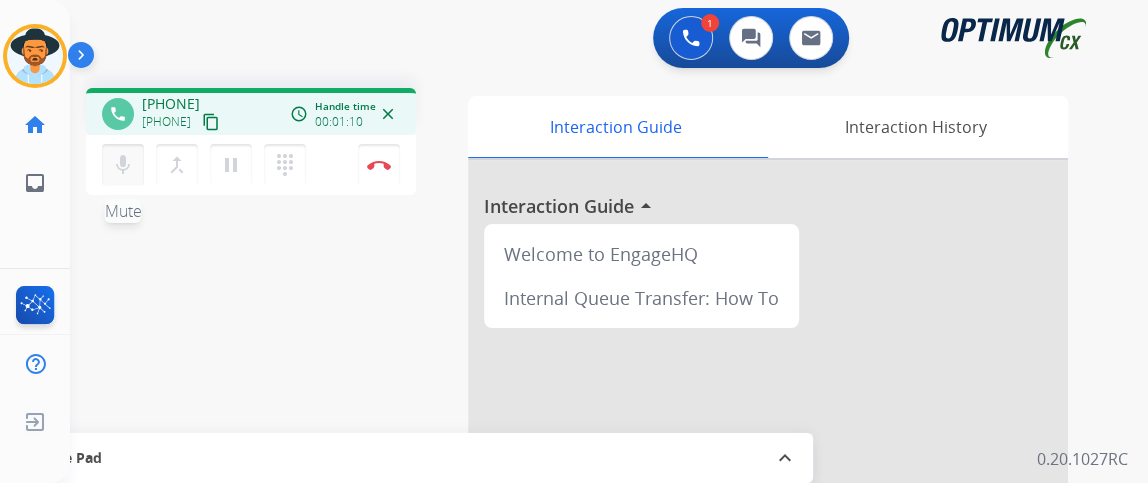click on "mic" at bounding box center (123, 165) 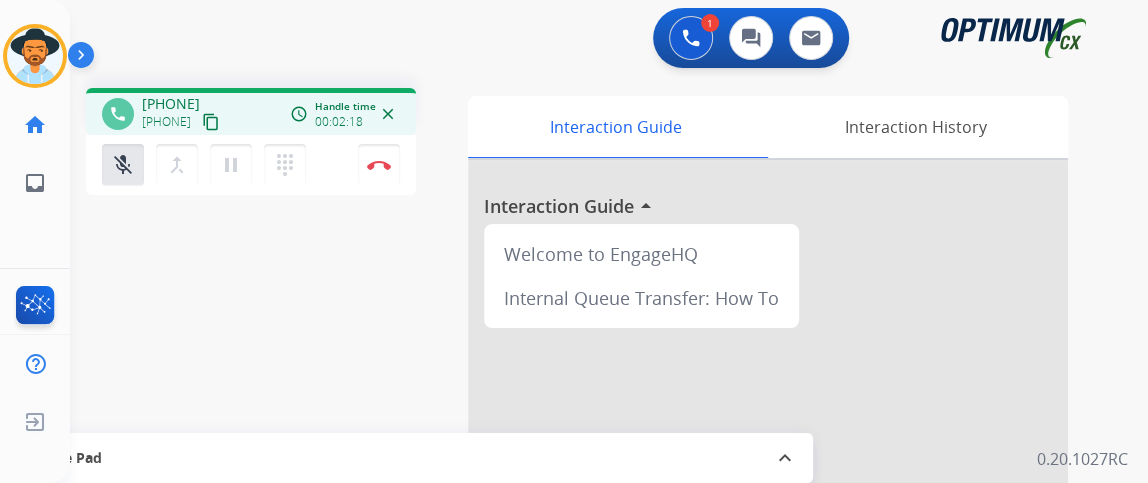 click on "content_copy" at bounding box center (211, 122) 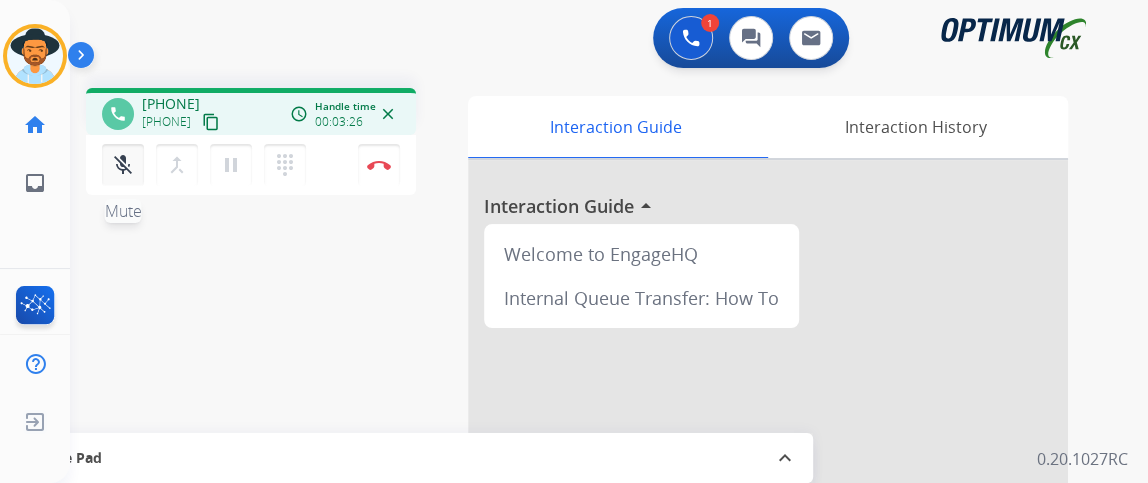 click on "mic_off" at bounding box center [123, 165] 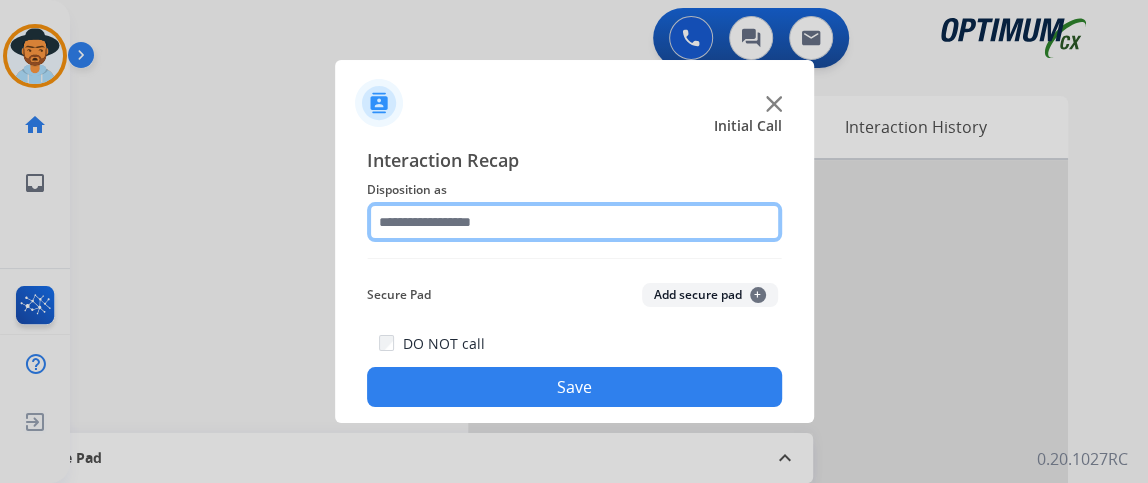 click 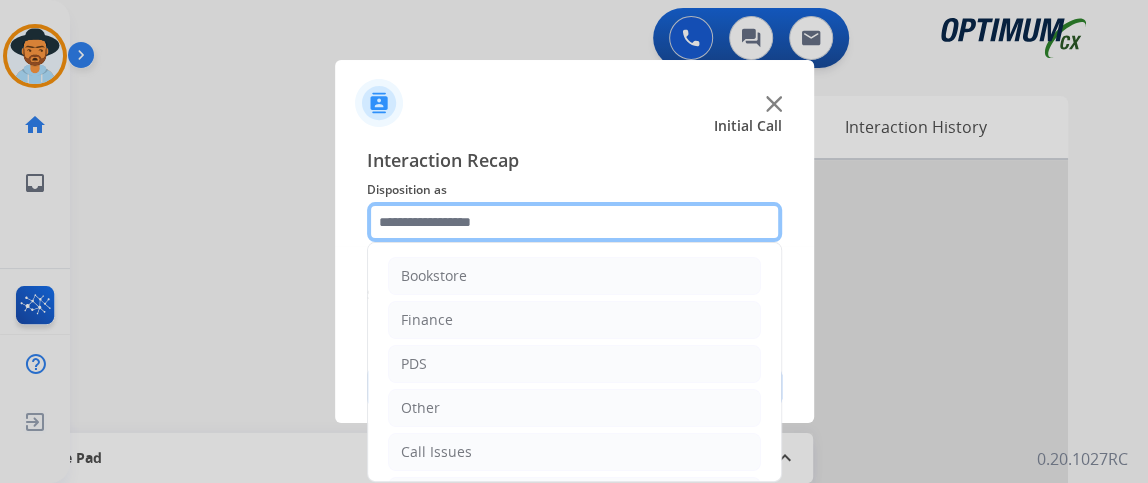 scroll, scrollTop: 131, scrollLeft: 0, axis: vertical 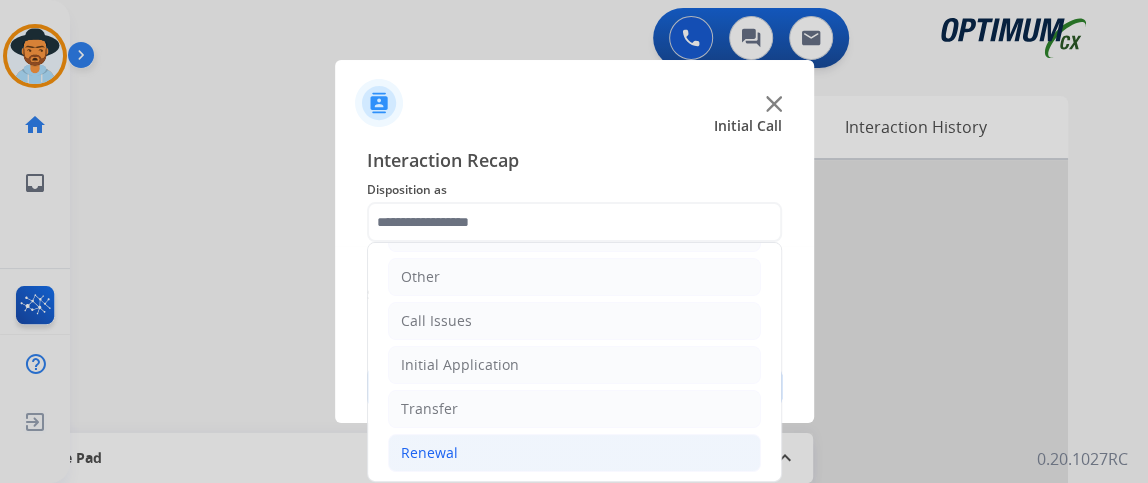 click on "Renewal" 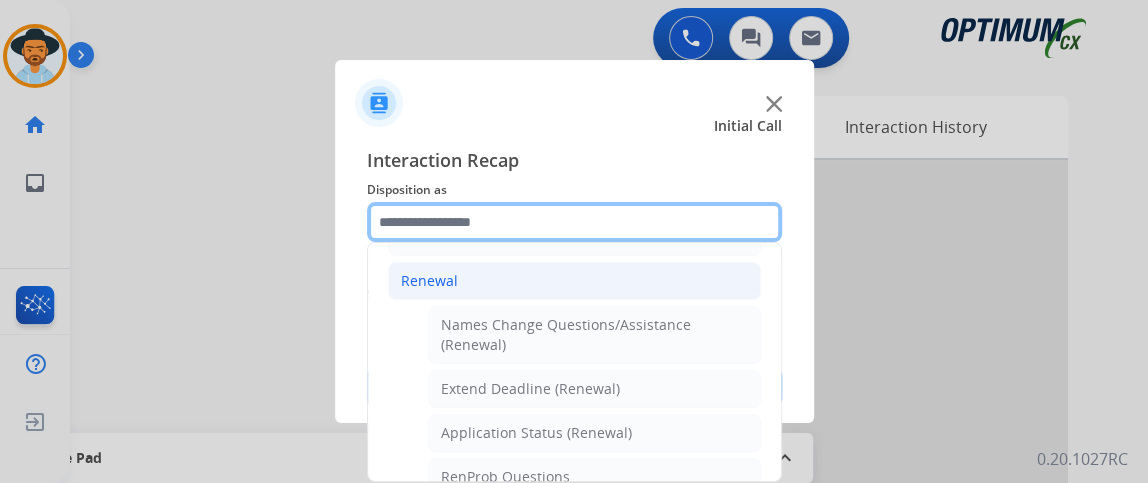 scroll, scrollTop: 366, scrollLeft: 0, axis: vertical 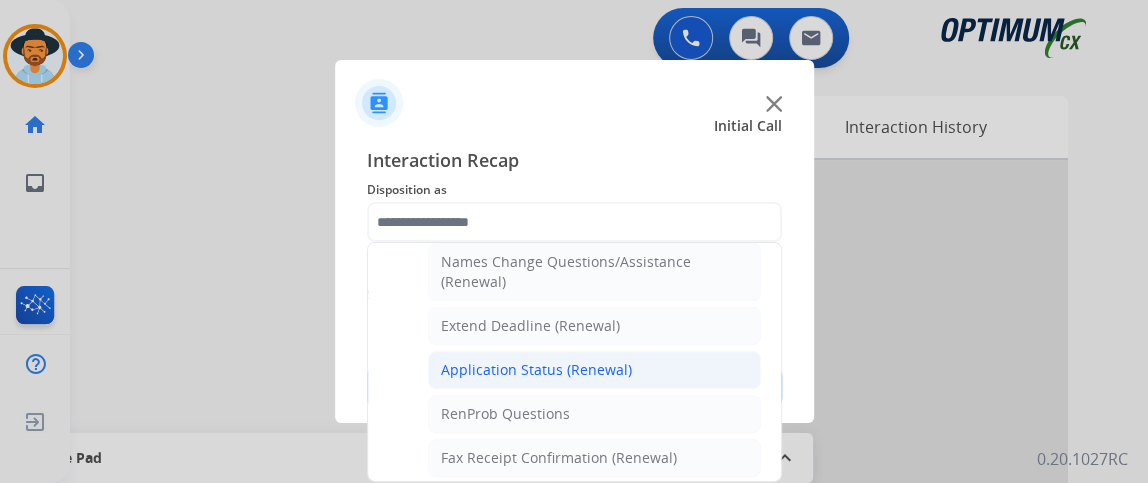 click on "Application Status (Renewal)" 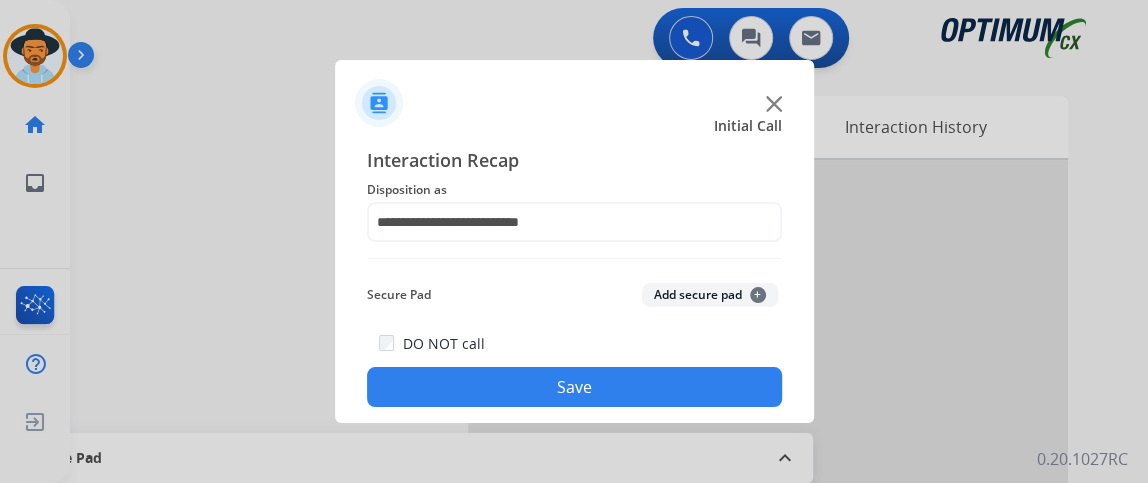 click on "Save" 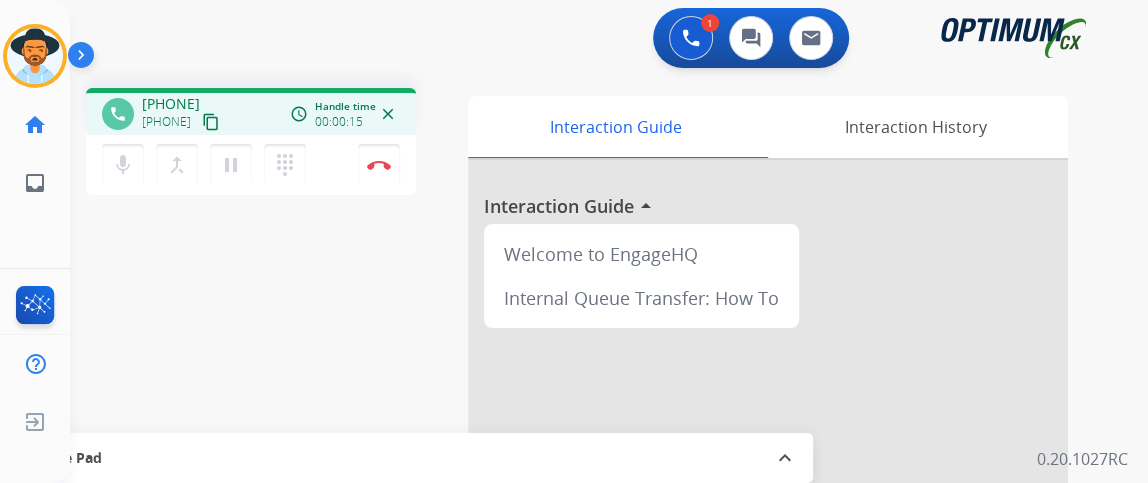 click on "content_copy" at bounding box center (211, 122) 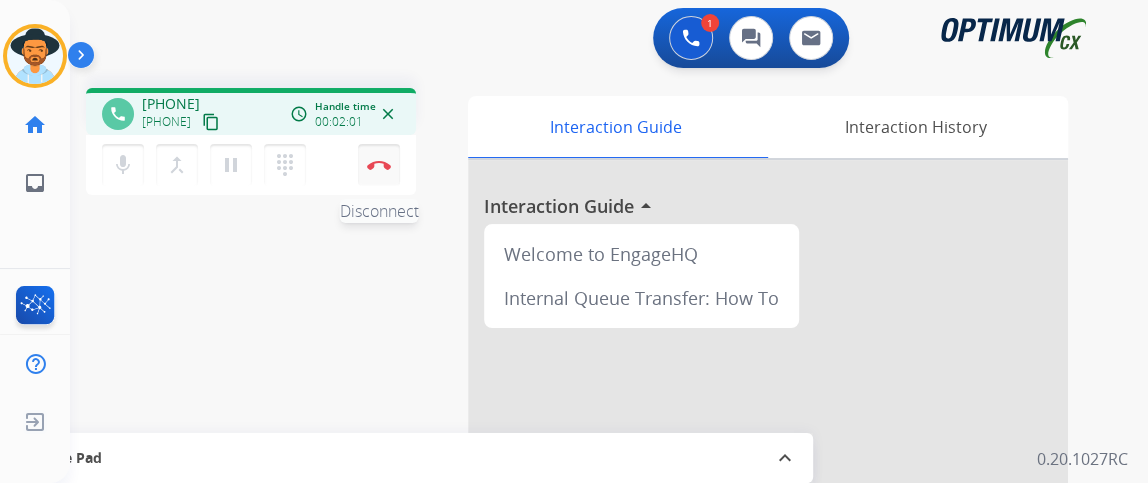 click at bounding box center [379, 165] 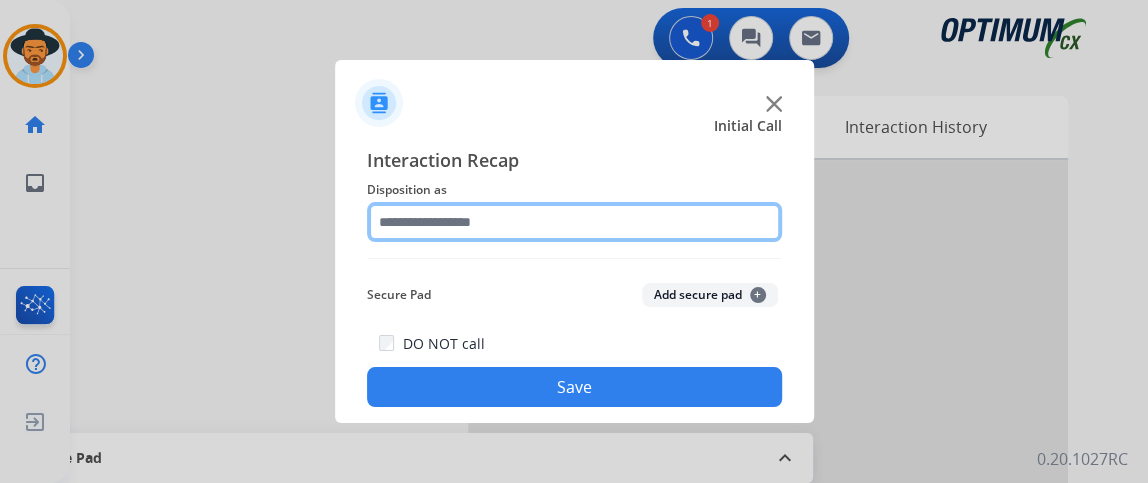 click 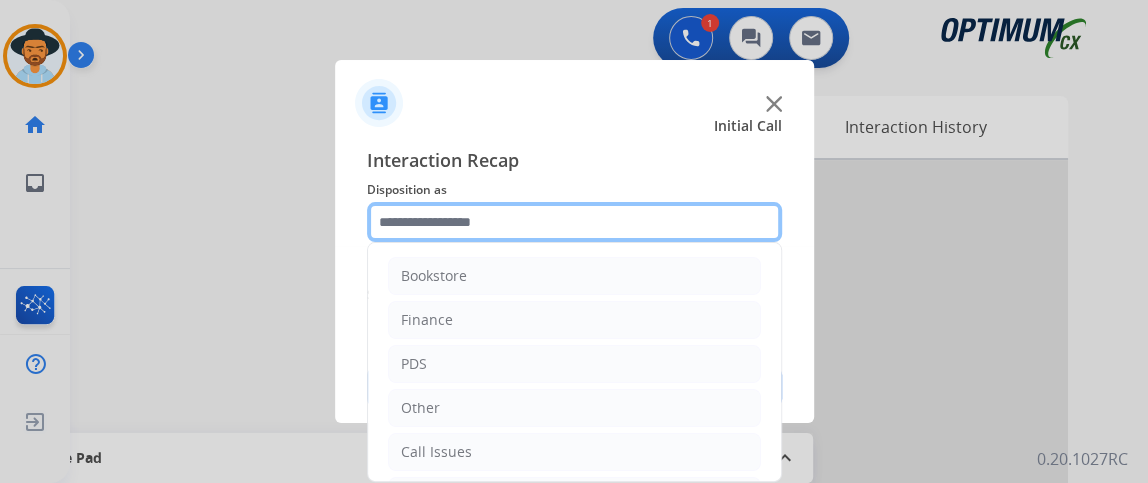 scroll, scrollTop: 131, scrollLeft: 0, axis: vertical 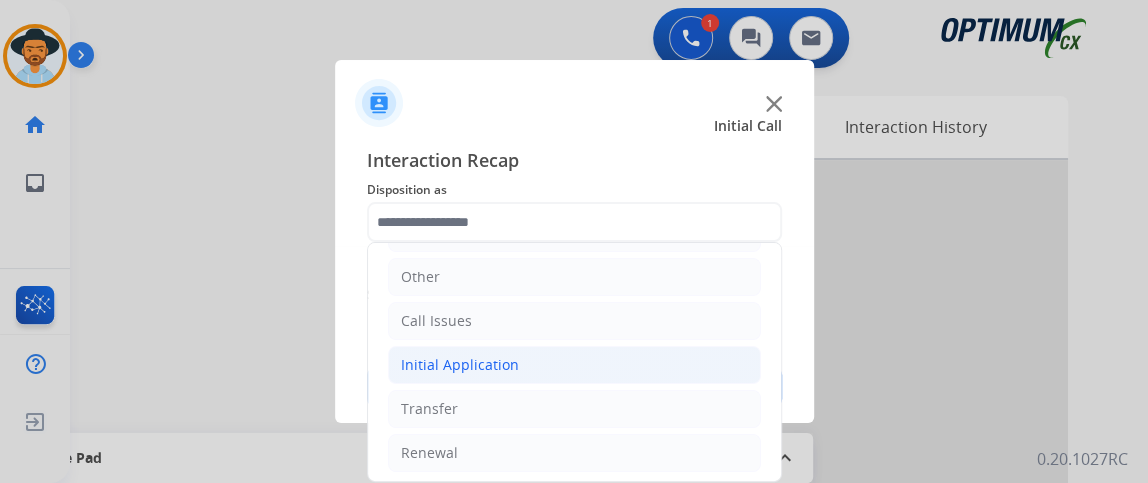 click on "Initial Application" 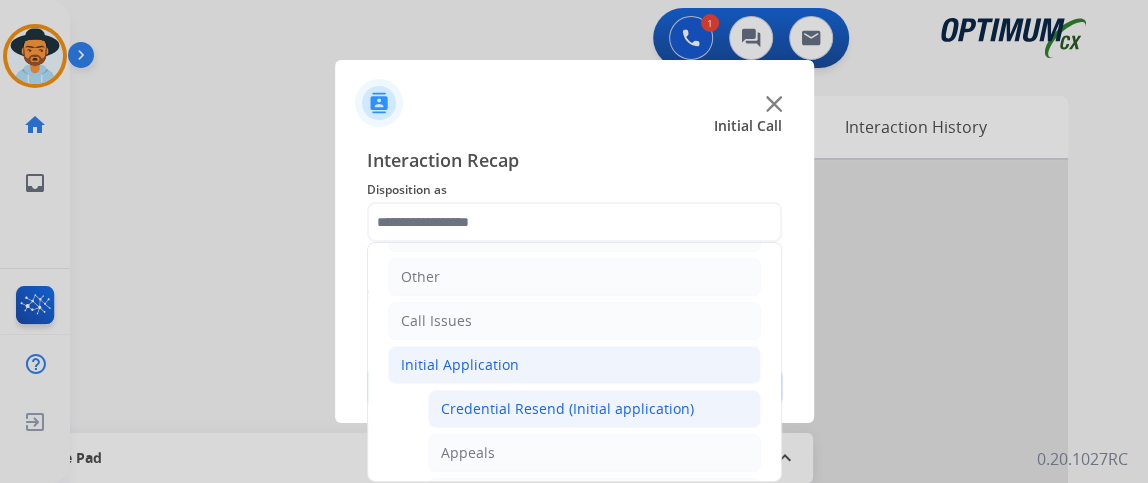 click on "Credential Resend (Initial application)" 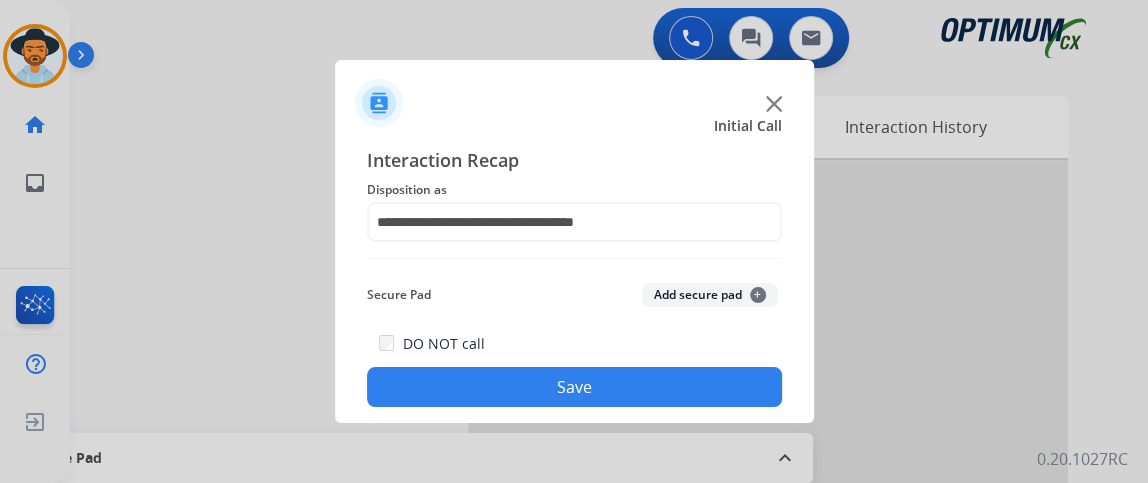 click on "Save" 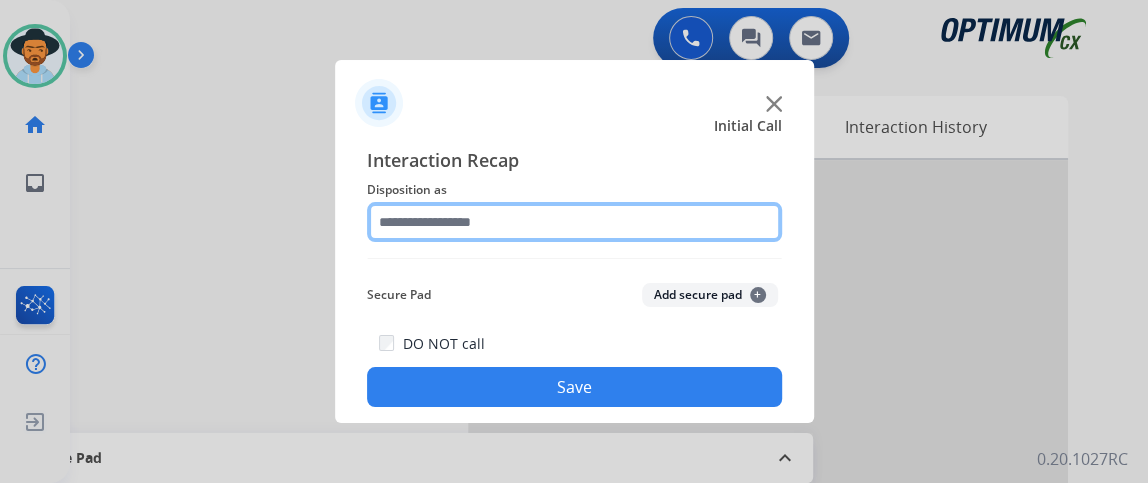 click 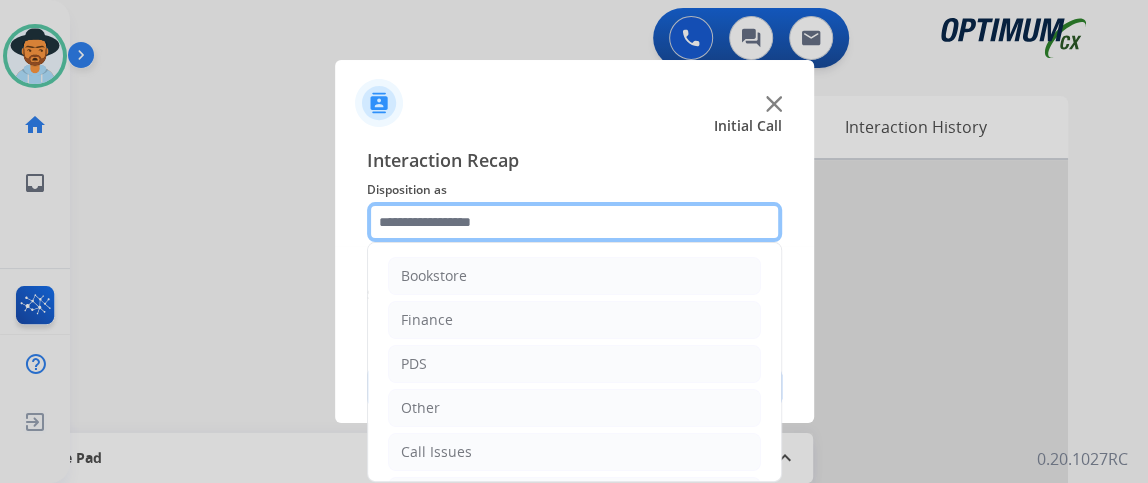 scroll, scrollTop: 131, scrollLeft: 0, axis: vertical 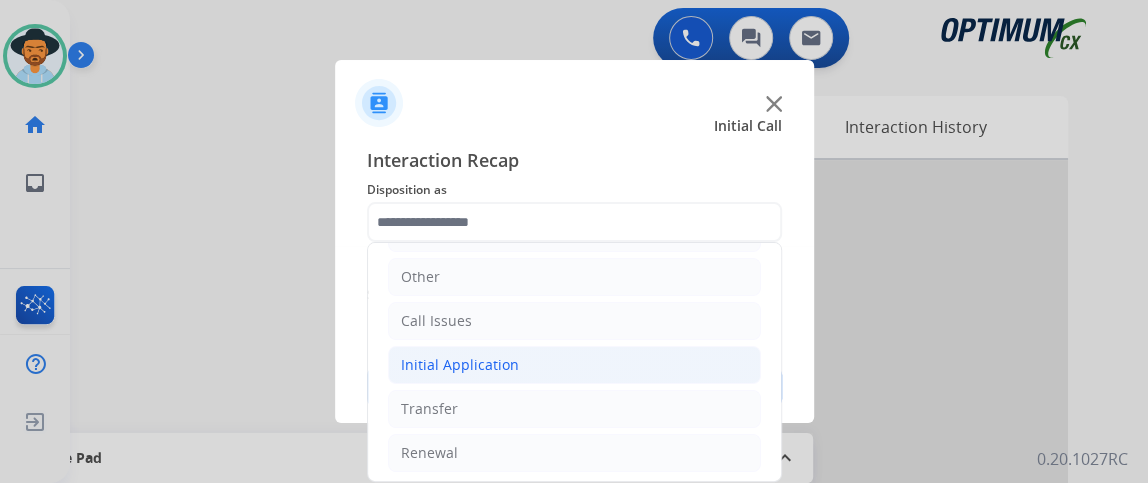 click on "Initial Application" 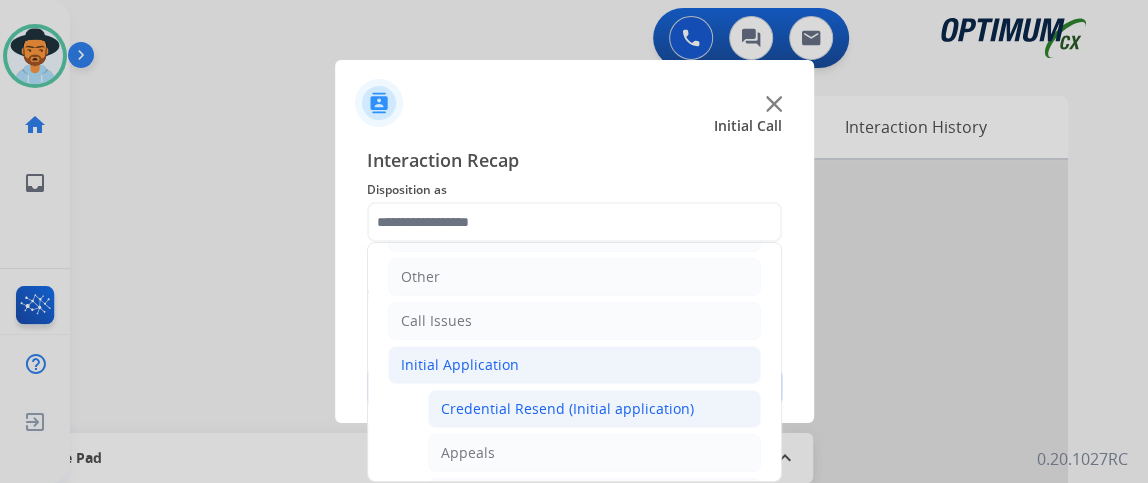 click on "Credential Resend (Initial application)" 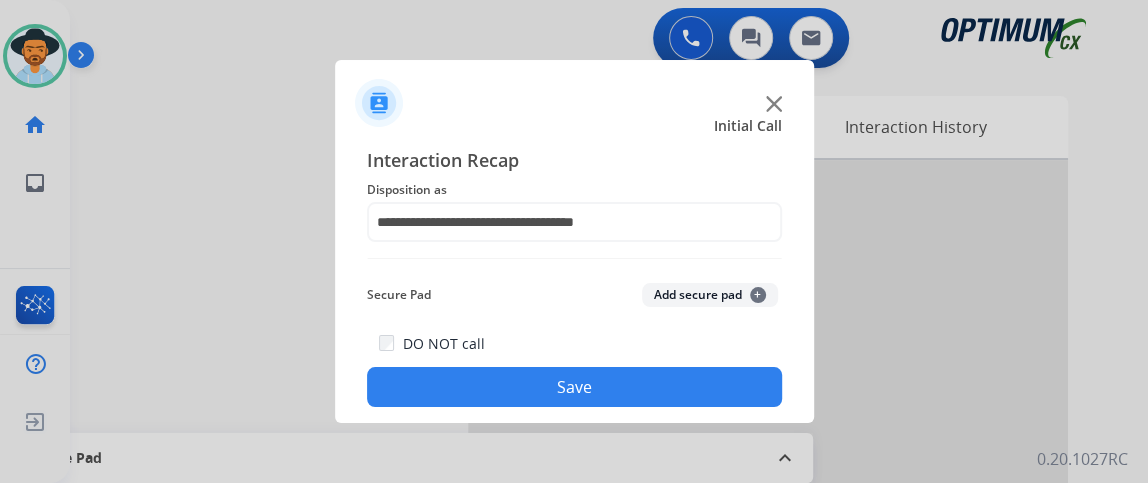 click on "Save" 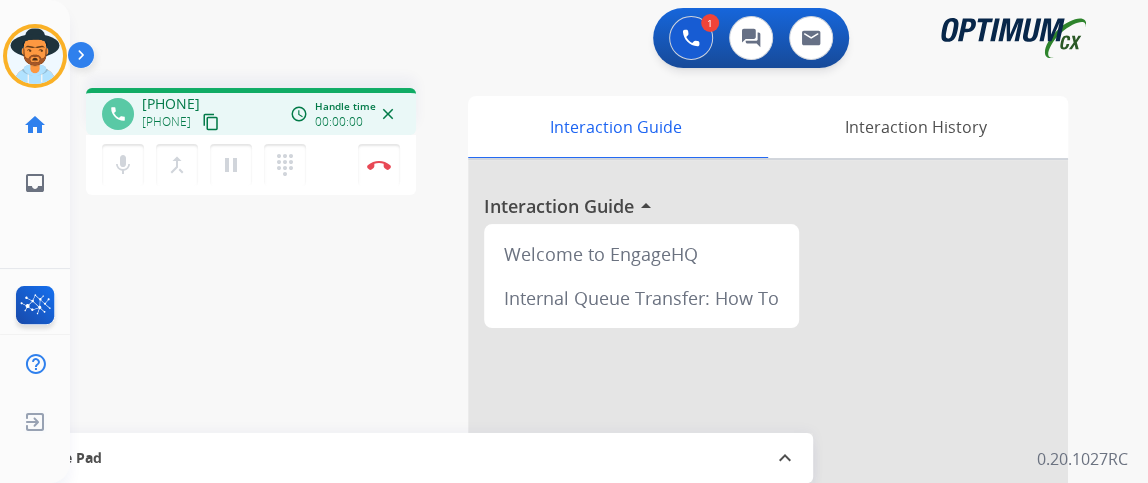 click on "content_copy" at bounding box center [211, 122] 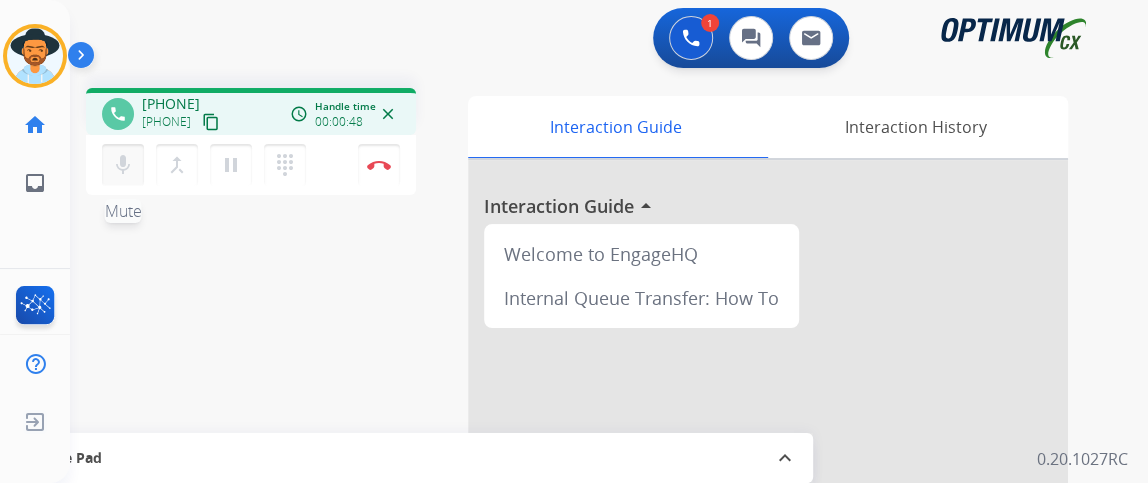 click on "mic" at bounding box center (123, 165) 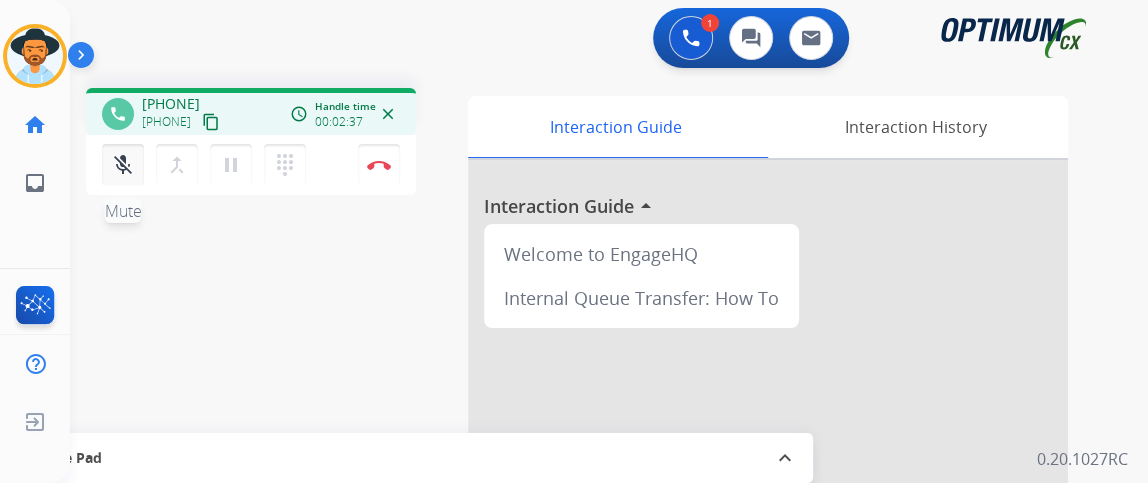 click on "mic_off Mute" at bounding box center (123, 165) 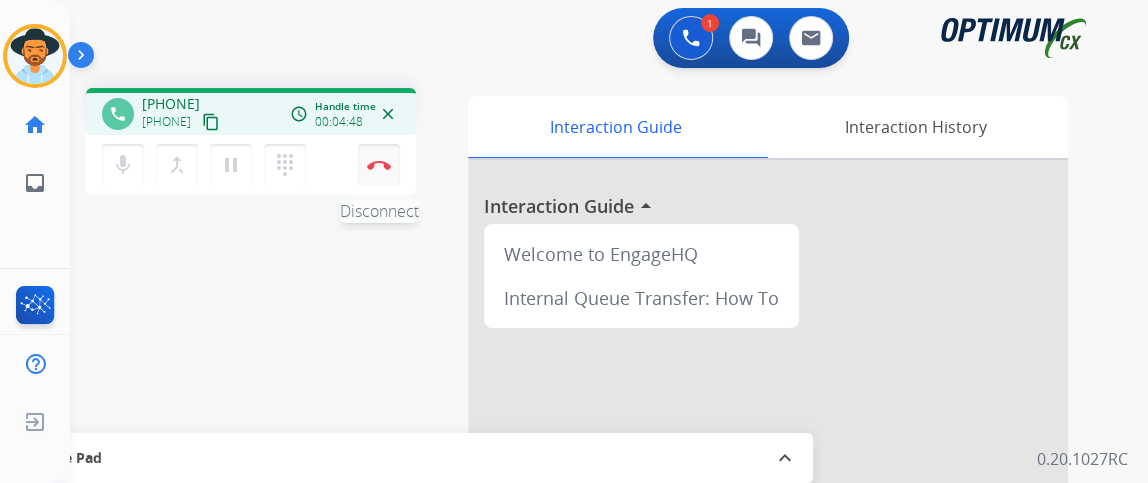 click on "Disconnect" at bounding box center [379, 165] 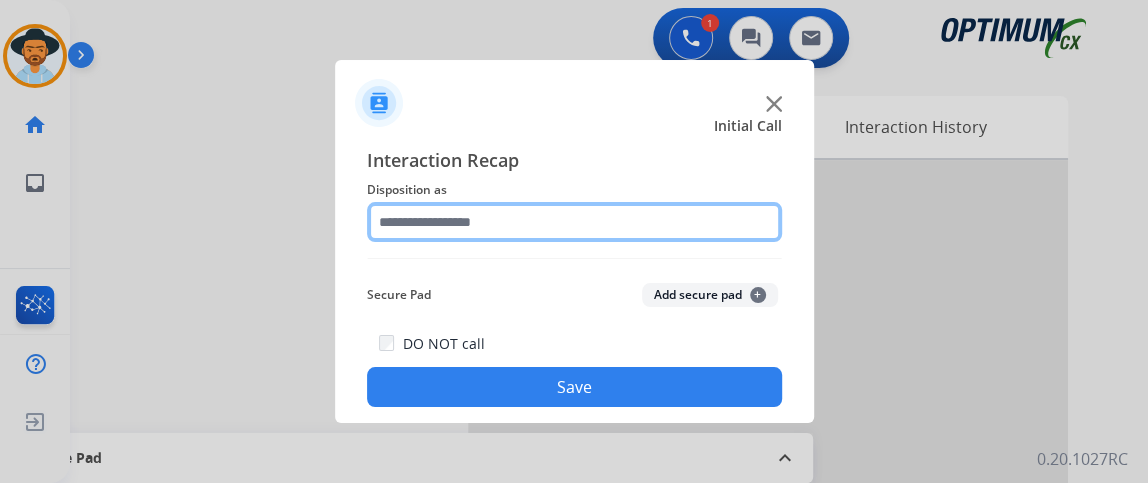 click 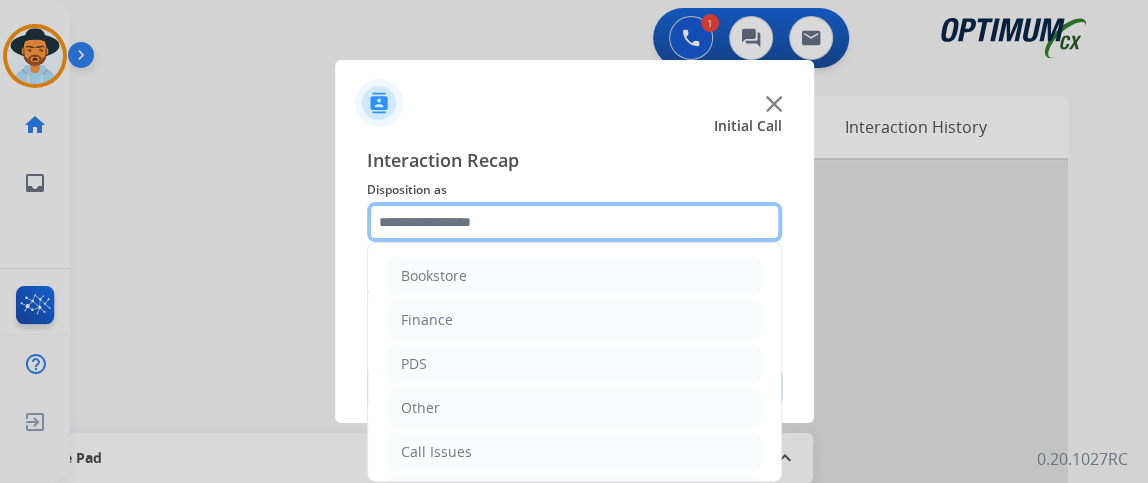 scroll, scrollTop: 131, scrollLeft: 0, axis: vertical 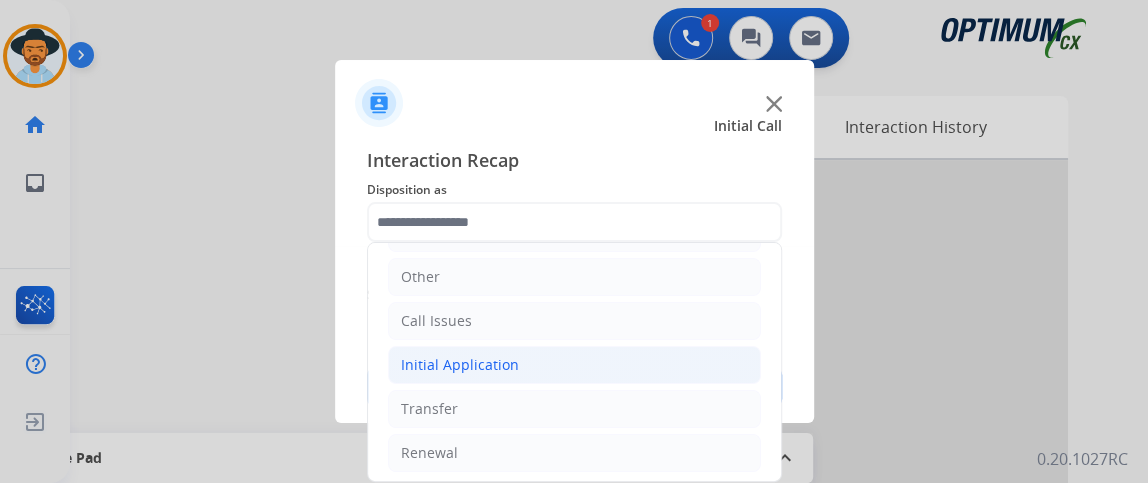 click on "Initial Application" 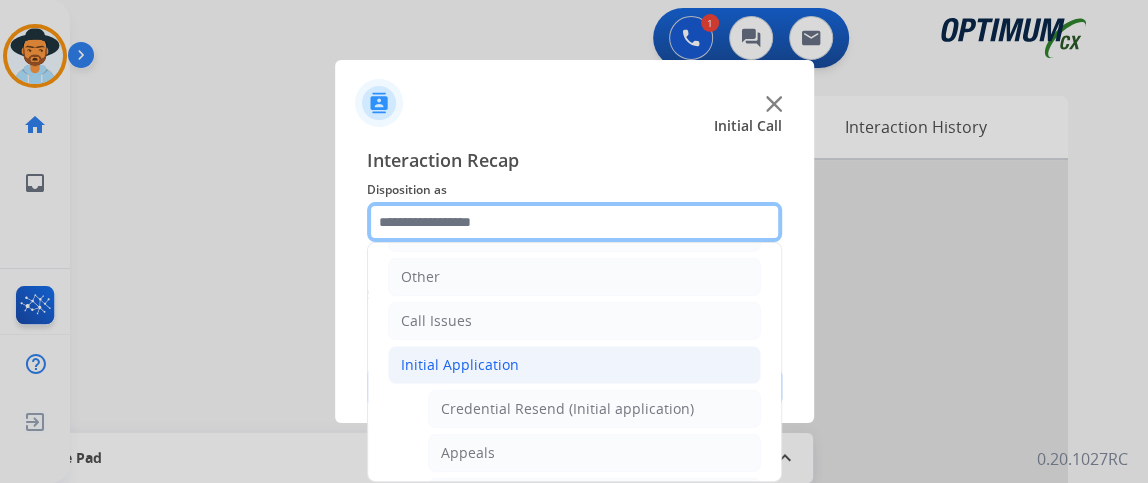 scroll, scrollTop: 1192, scrollLeft: 0, axis: vertical 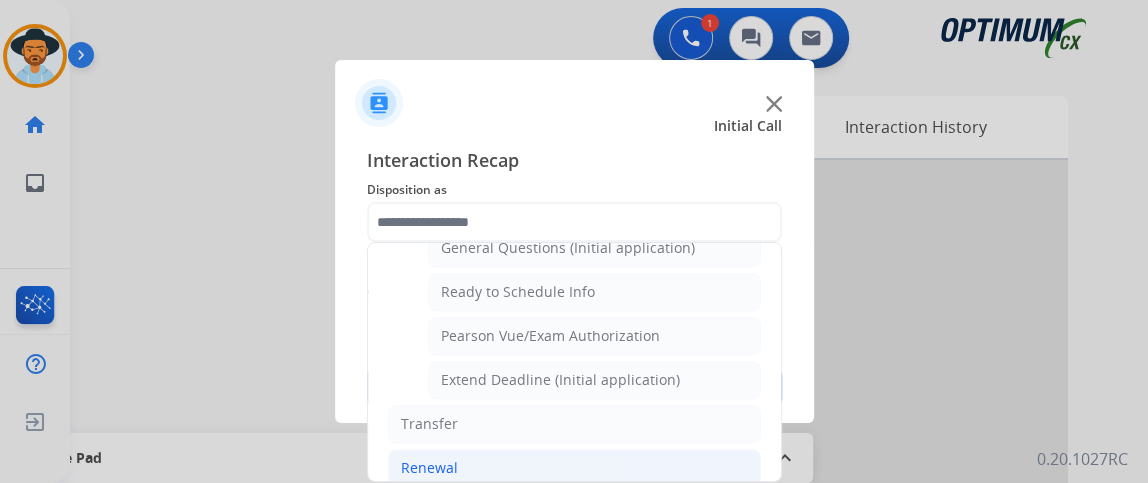 click on "Renewal" 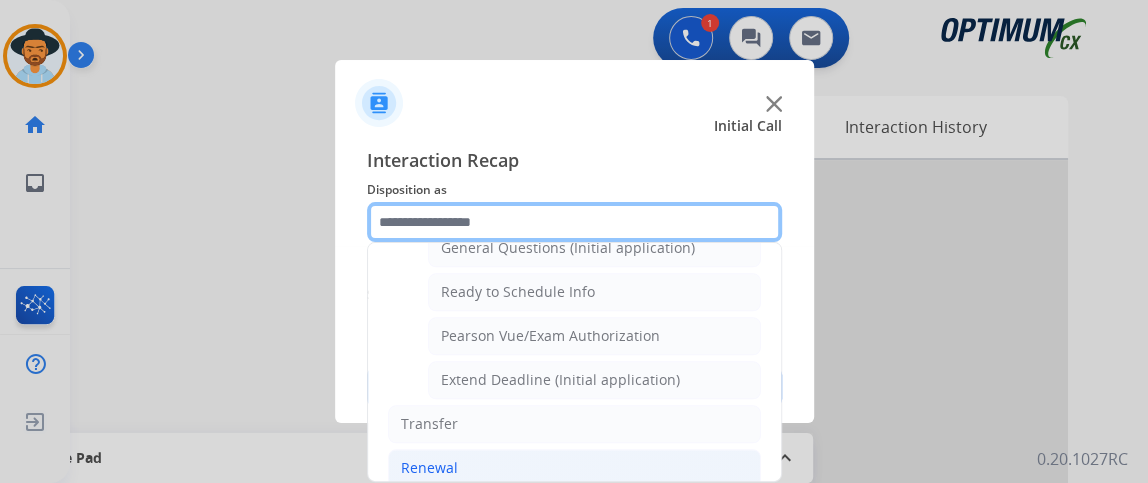 scroll, scrollTop: 758, scrollLeft: 0, axis: vertical 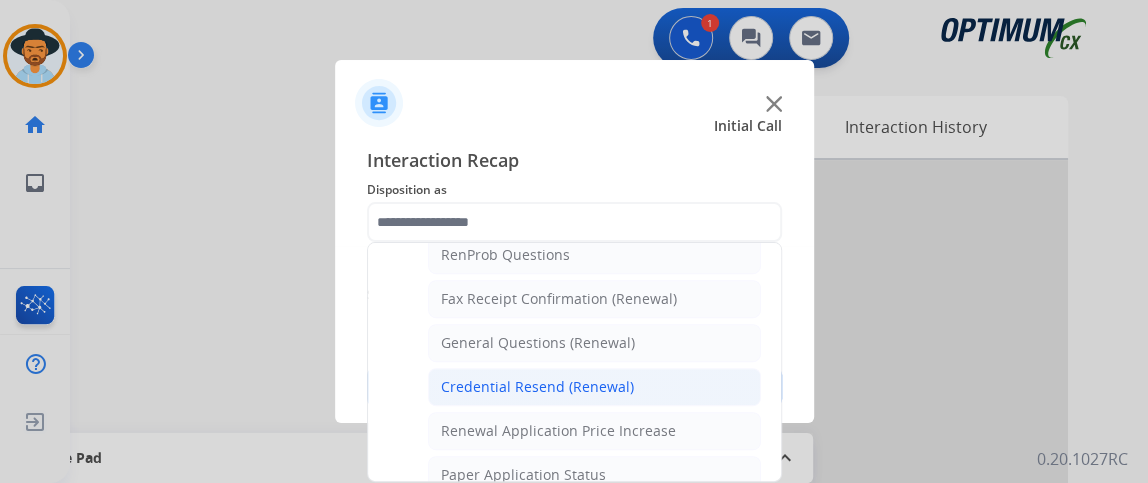 click on "Credential Resend (Renewal)" 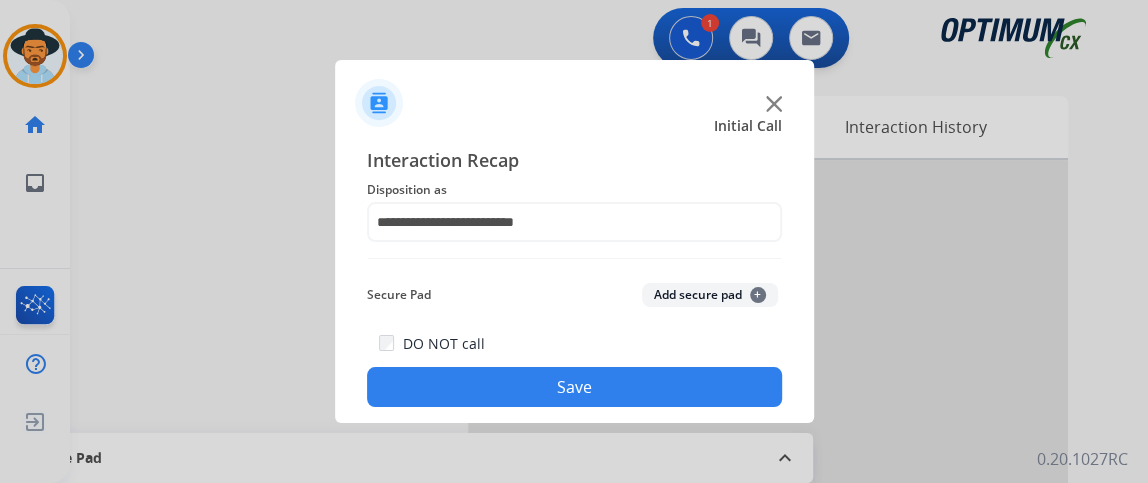 click on "Save" 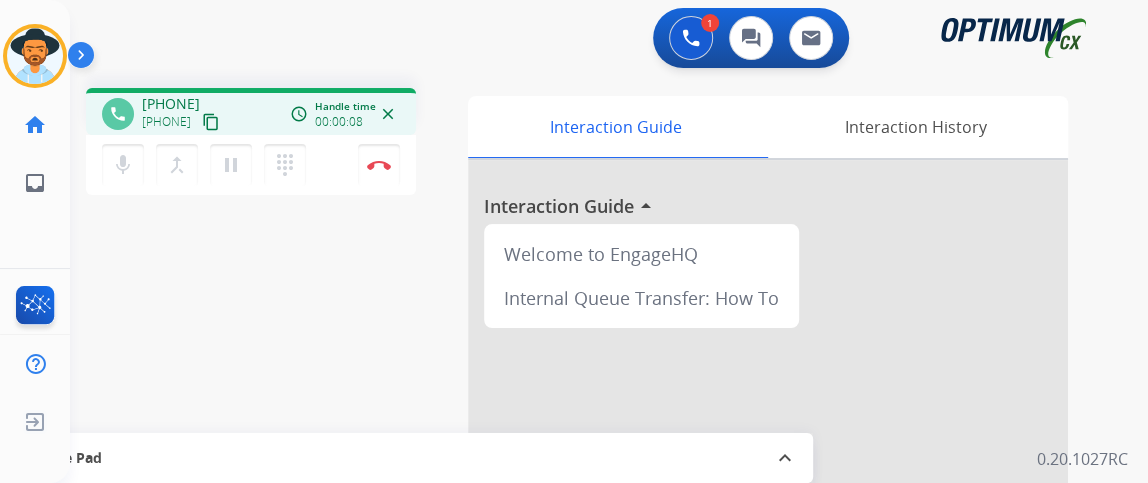 click on "content_copy" at bounding box center (211, 122) 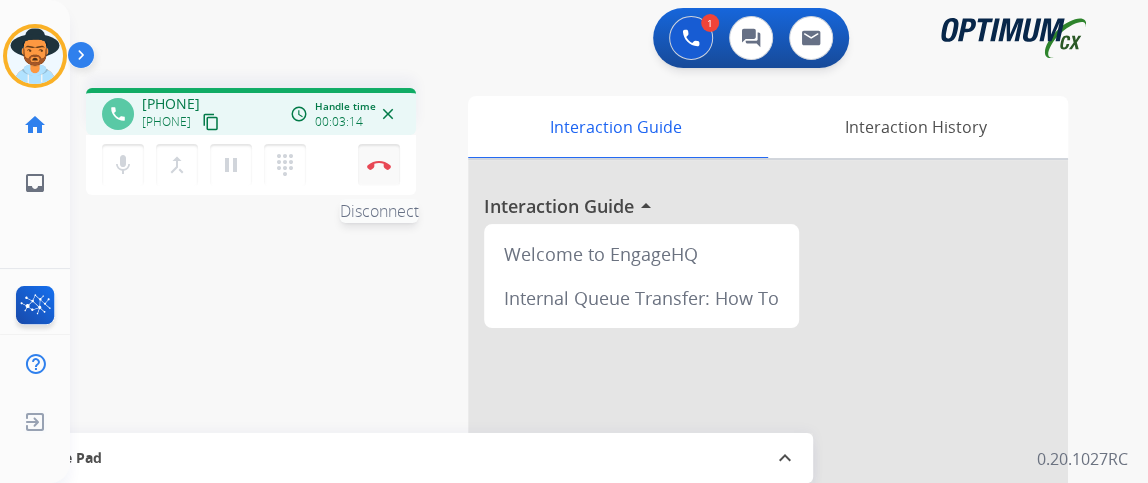 click at bounding box center (379, 165) 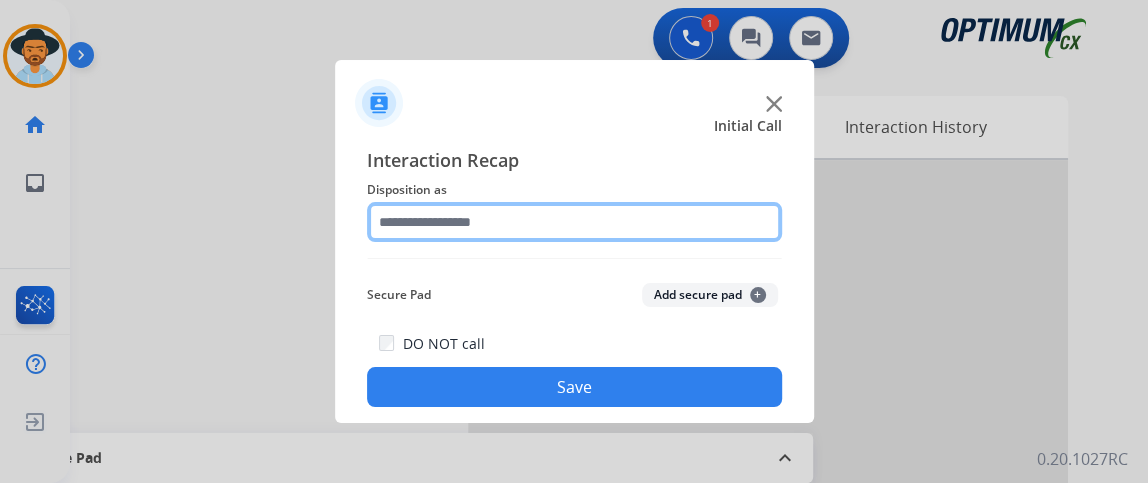 click 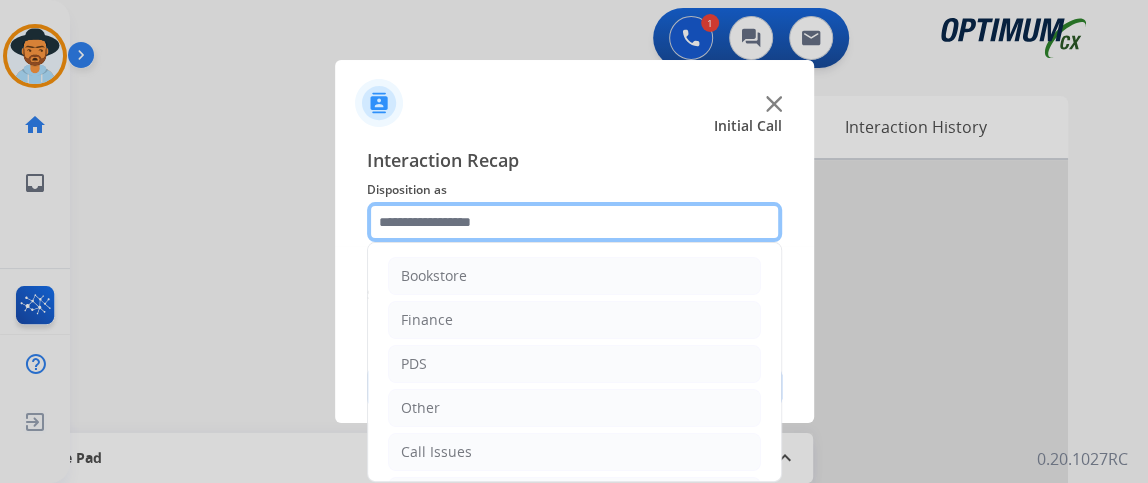 scroll, scrollTop: 131, scrollLeft: 0, axis: vertical 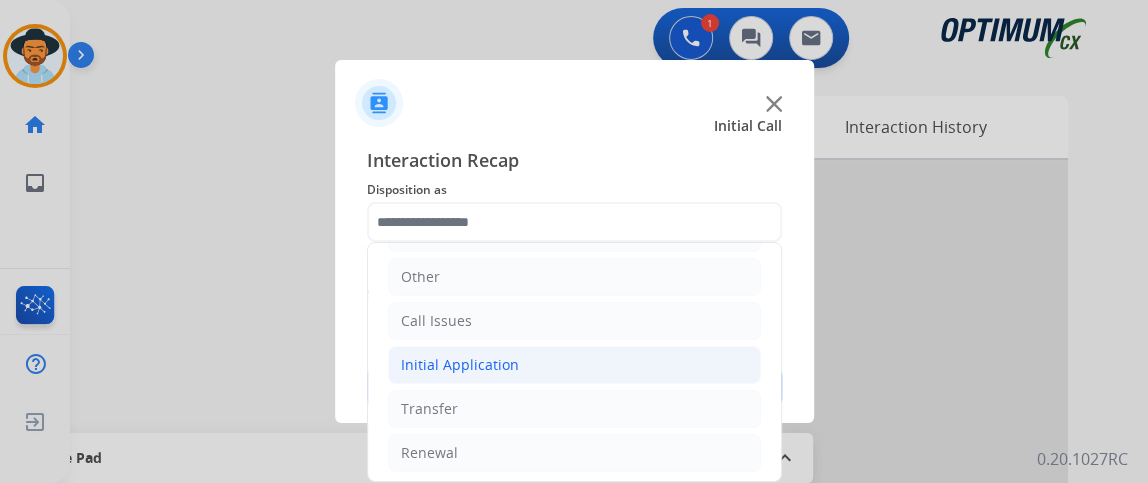 click on "Initial Application" 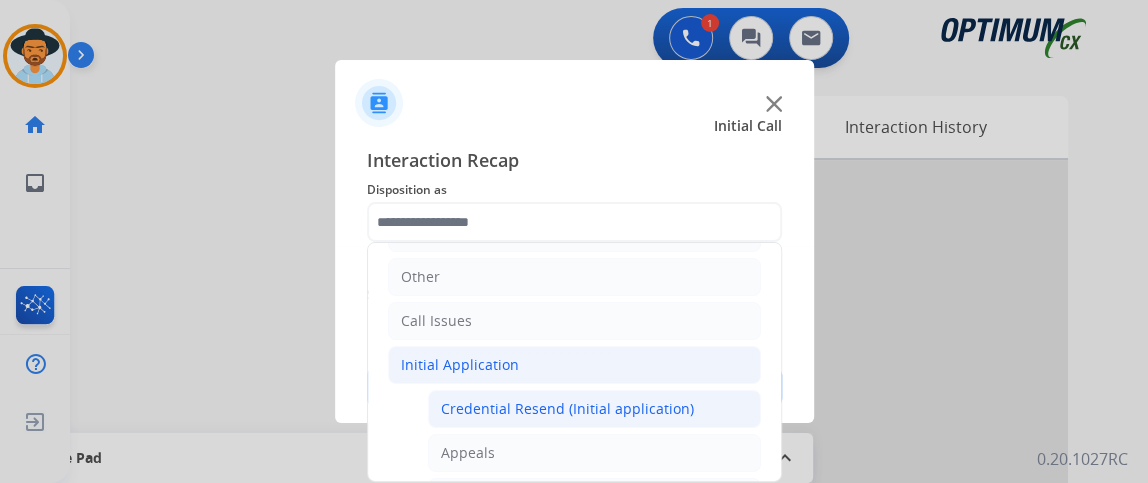 click on "Credential Resend (Initial application)" 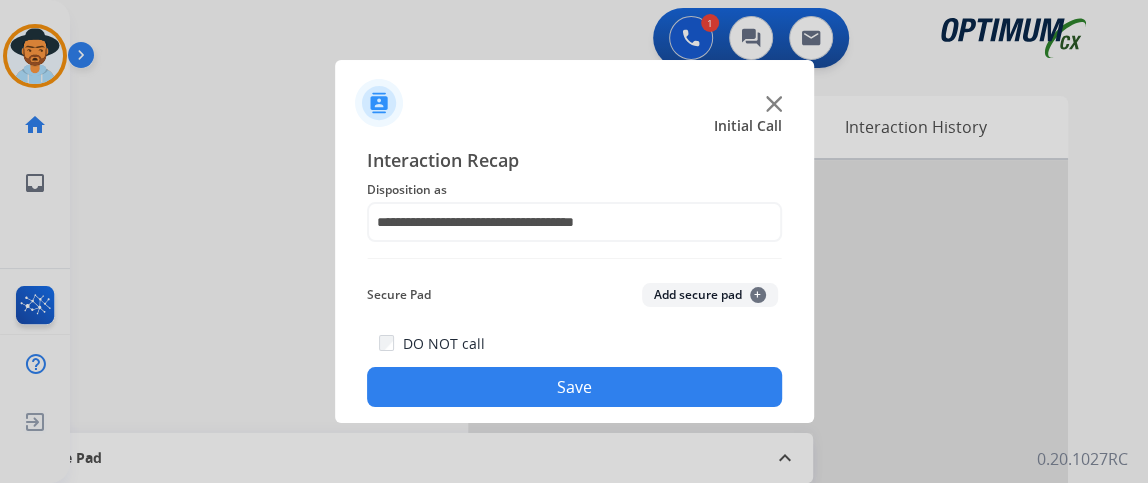 click on "Save" 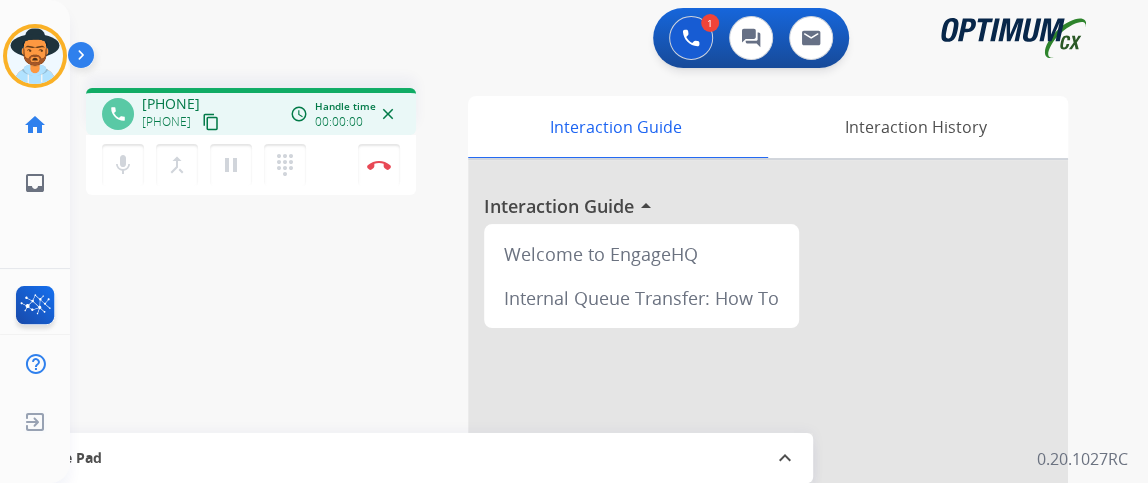 click on "content_copy" at bounding box center [211, 122] 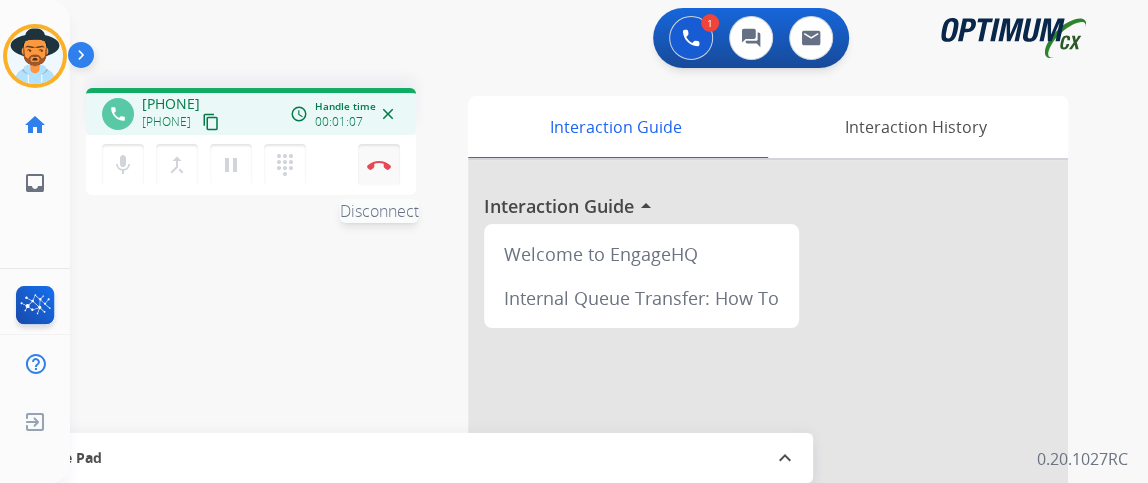 click on "Disconnect" at bounding box center [379, 165] 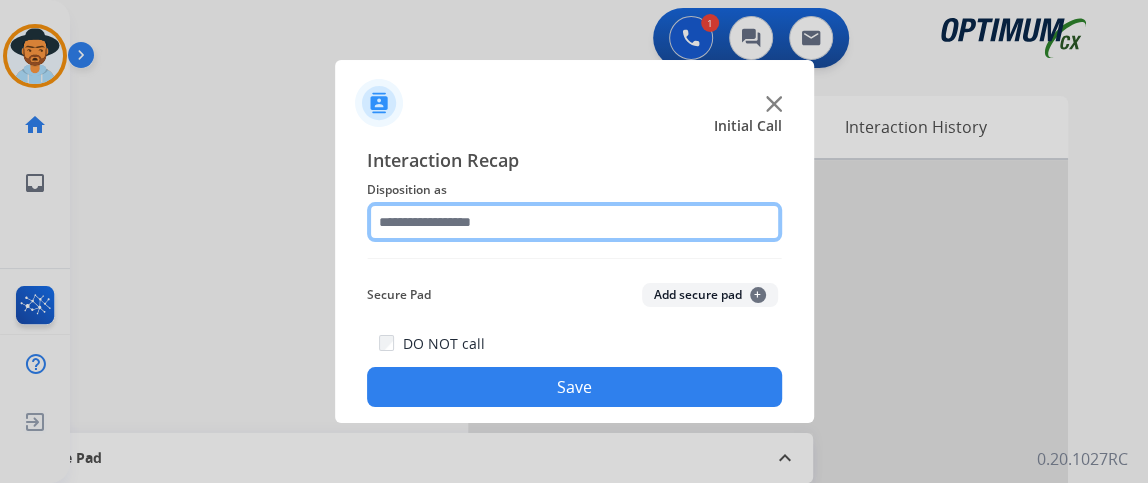 click 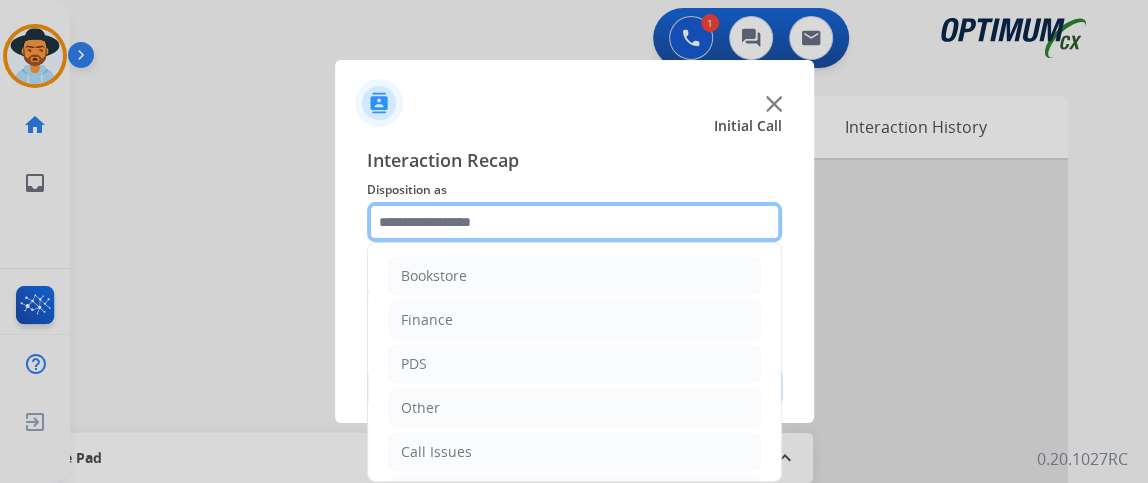 scroll, scrollTop: 131, scrollLeft: 0, axis: vertical 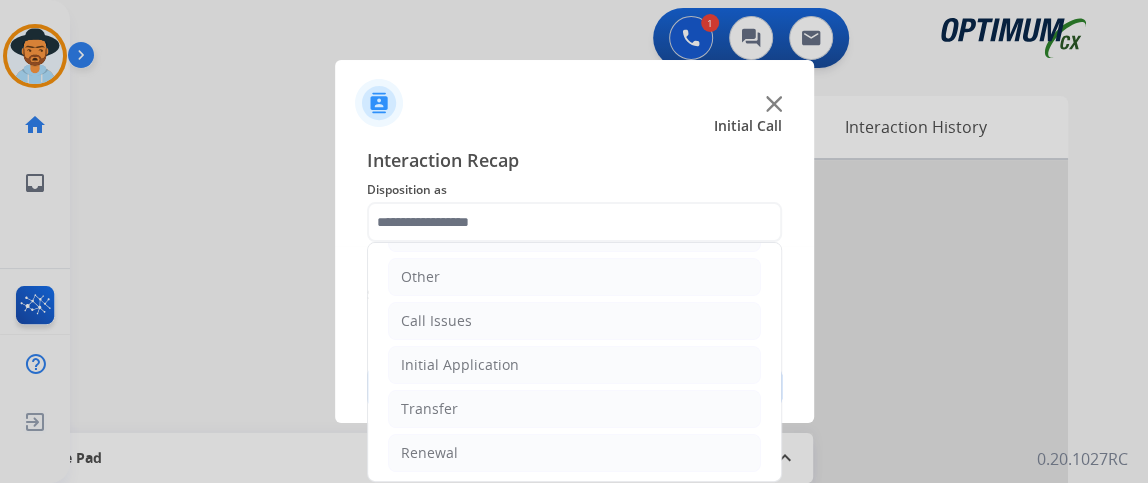 click on "Bookstore   Finance   PDS   Other   Call Issues   Initial Application   Transfer   Renewal" 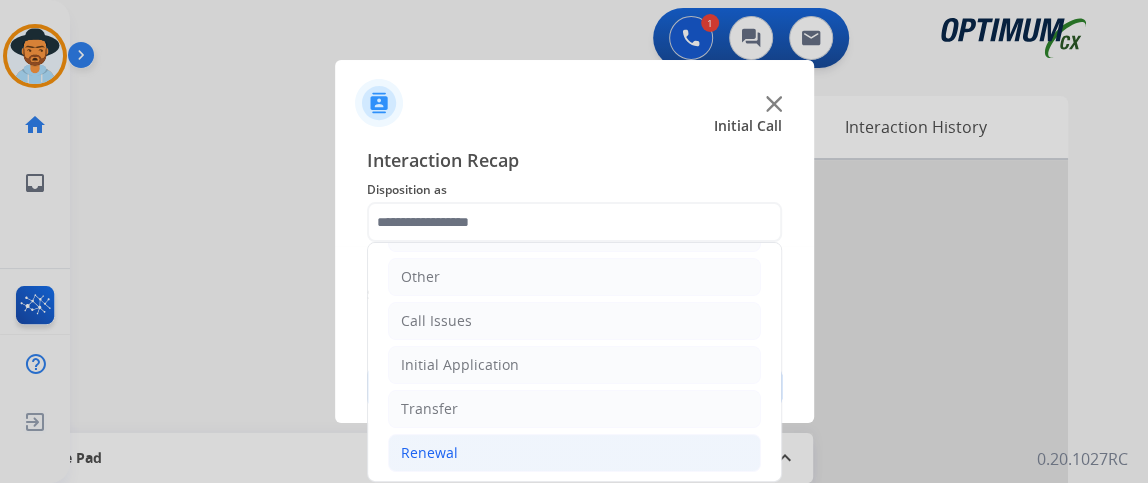 click on "Renewal" 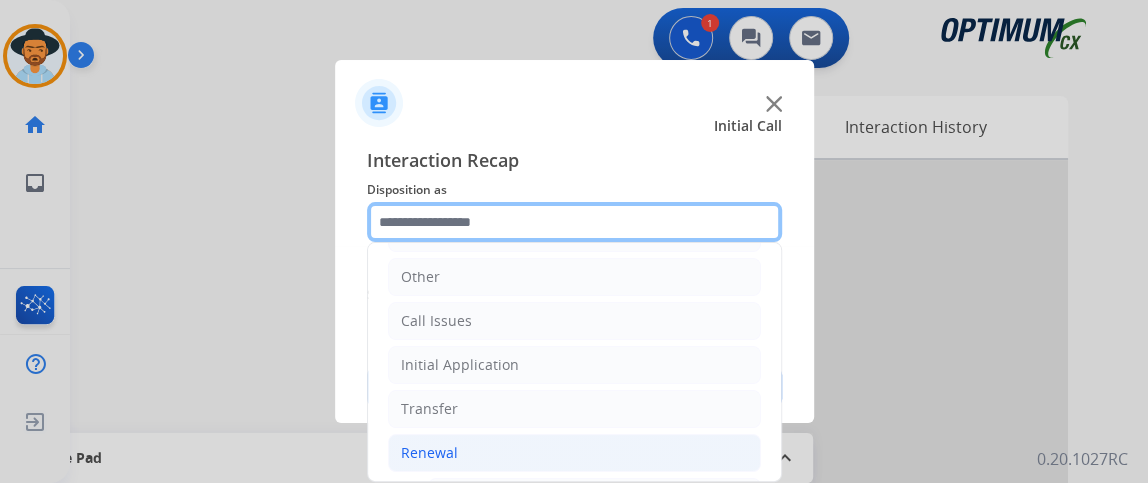 scroll, scrollTop: 459, scrollLeft: 0, axis: vertical 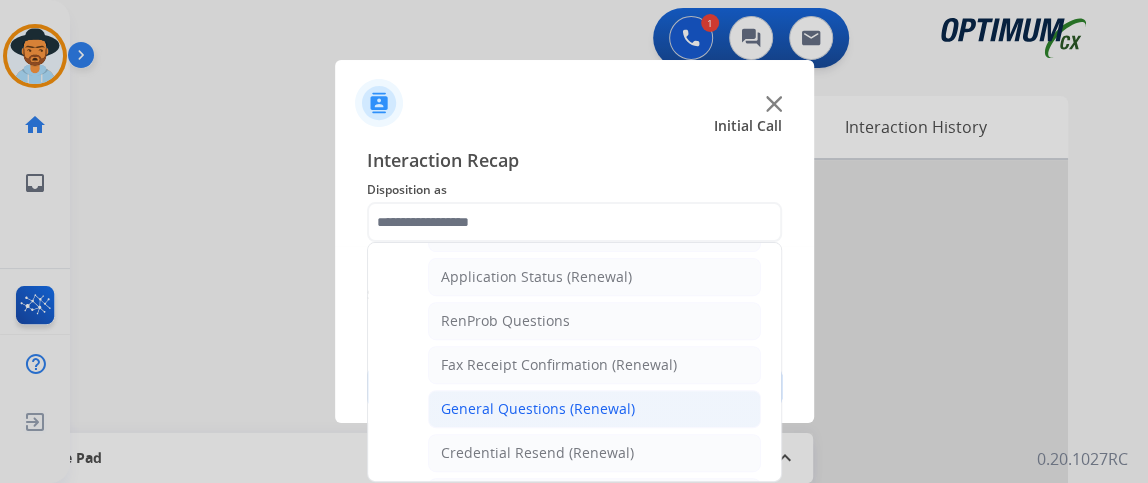 click on "General Questions (Renewal)" 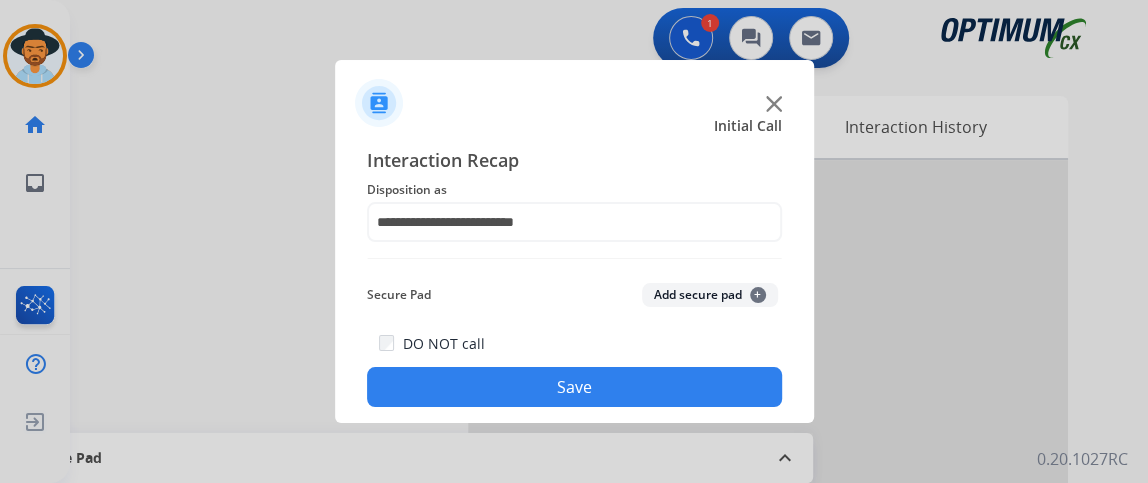 click on "Save" 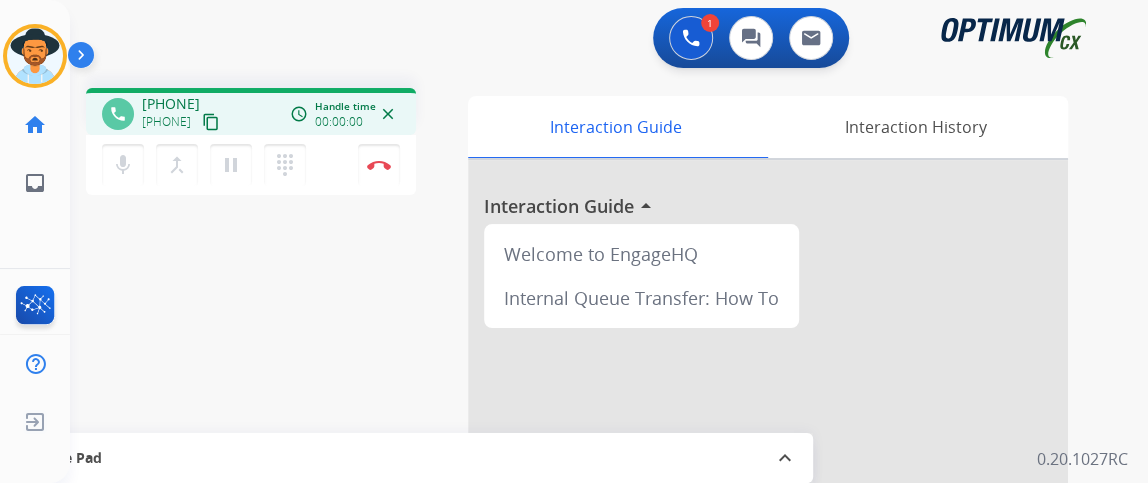 click on "content_copy" at bounding box center [211, 122] 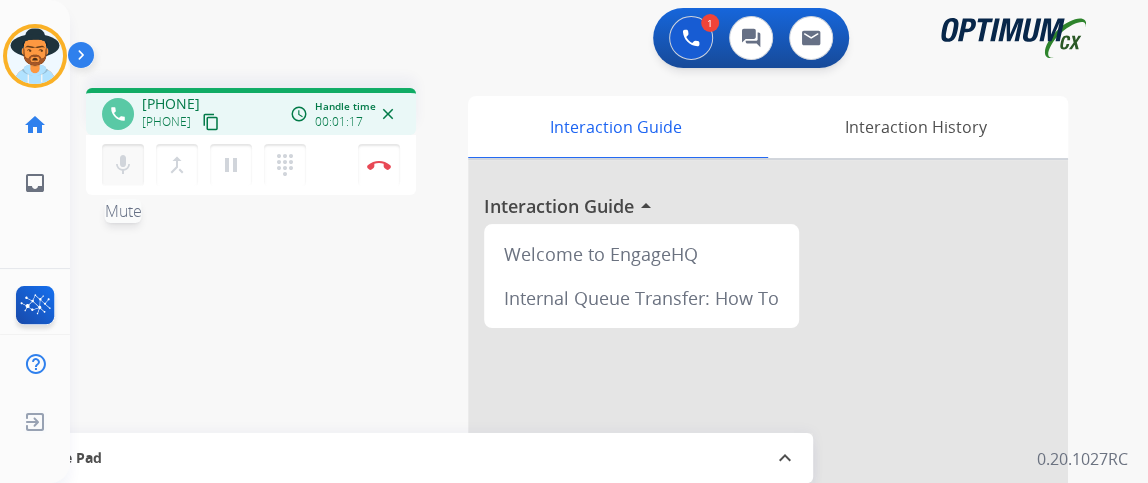 click on "mic" at bounding box center [123, 165] 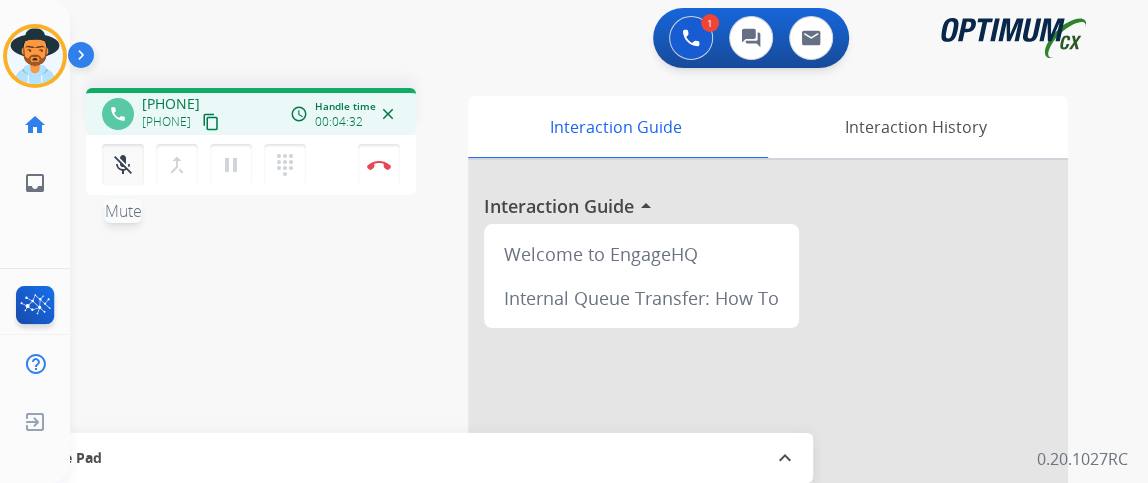 click on "mic_off" at bounding box center [123, 165] 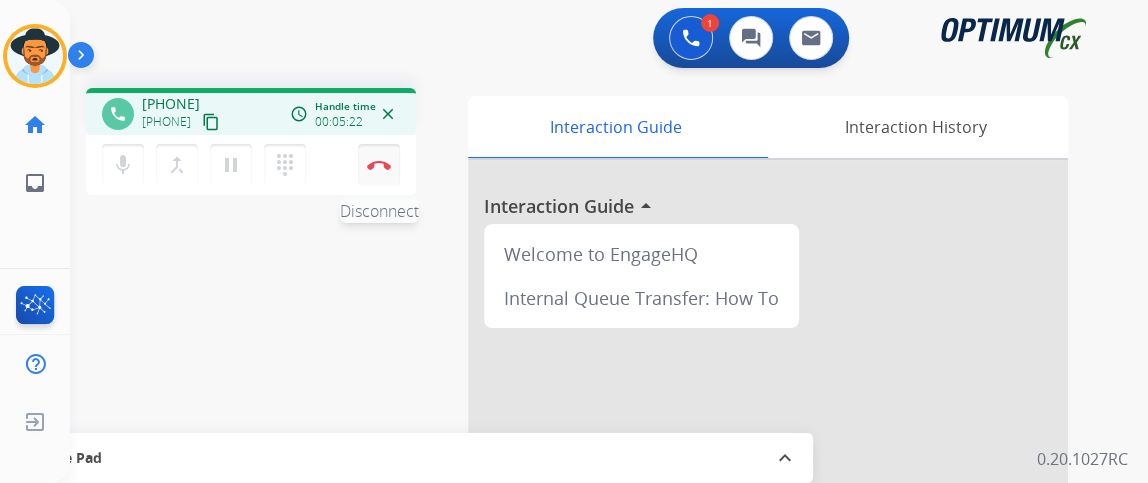 click on "Disconnect" at bounding box center [379, 165] 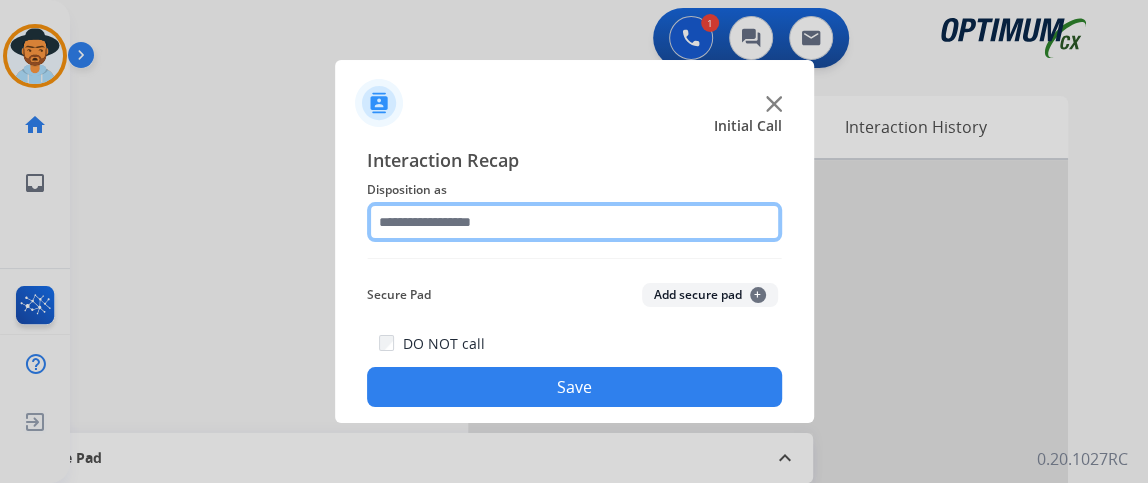 click 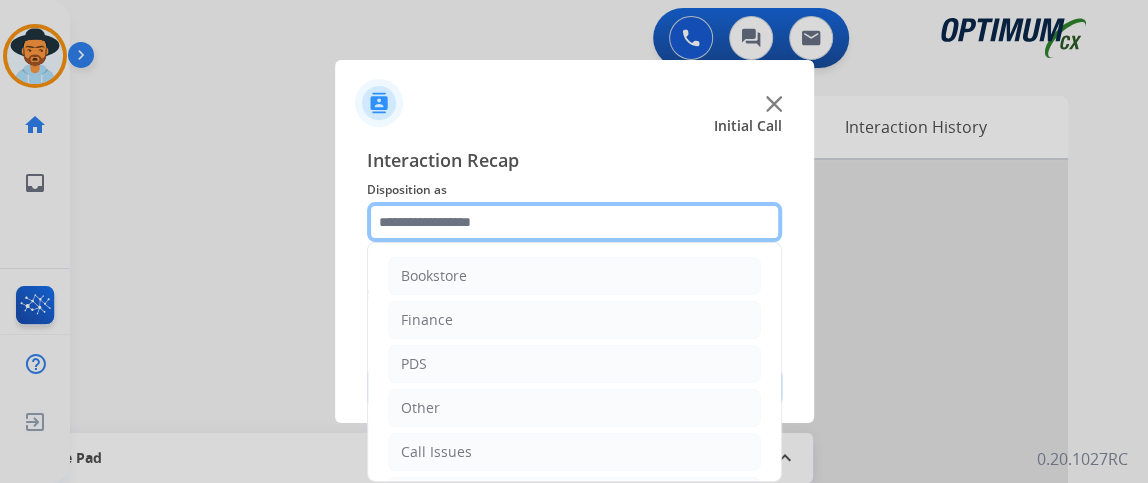scroll, scrollTop: 131, scrollLeft: 0, axis: vertical 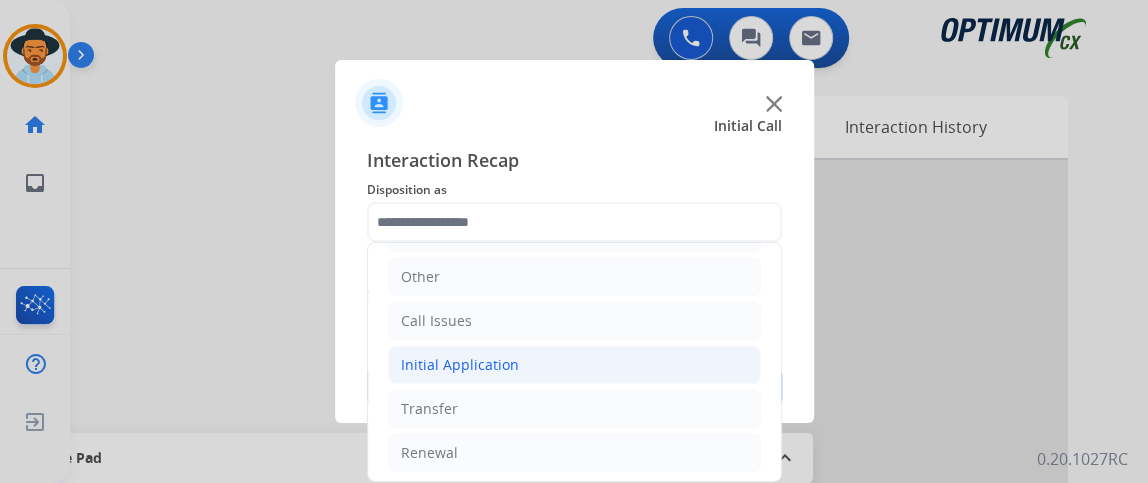 click on "Initial Application" 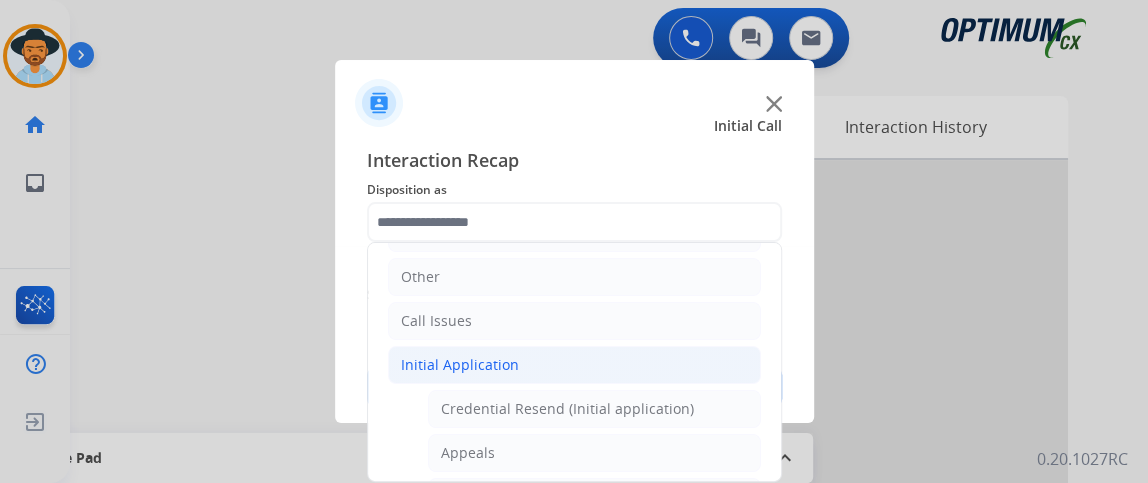 click on "Initial Application" 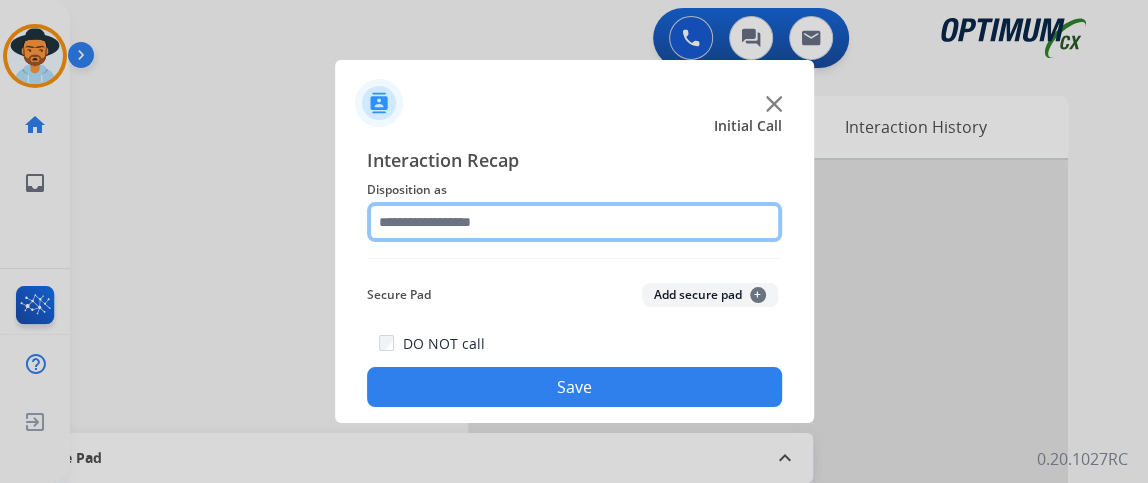 click 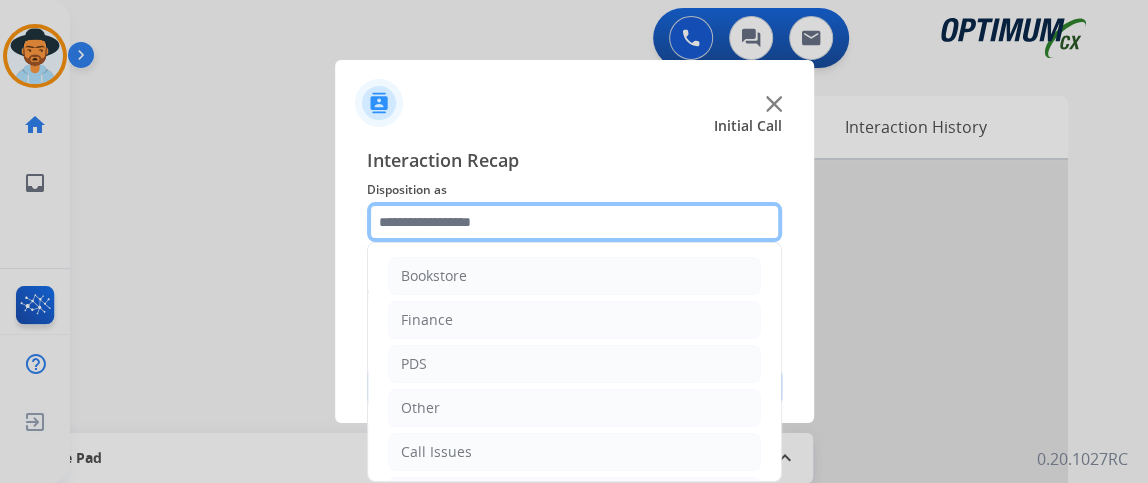 scroll, scrollTop: 131, scrollLeft: 0, axis: vertical 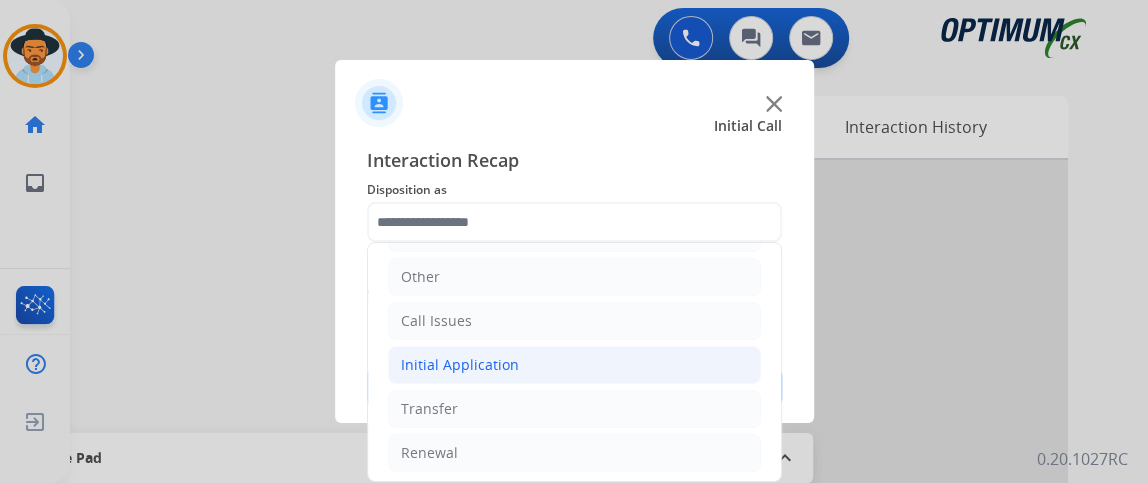 click on "Initial Application" 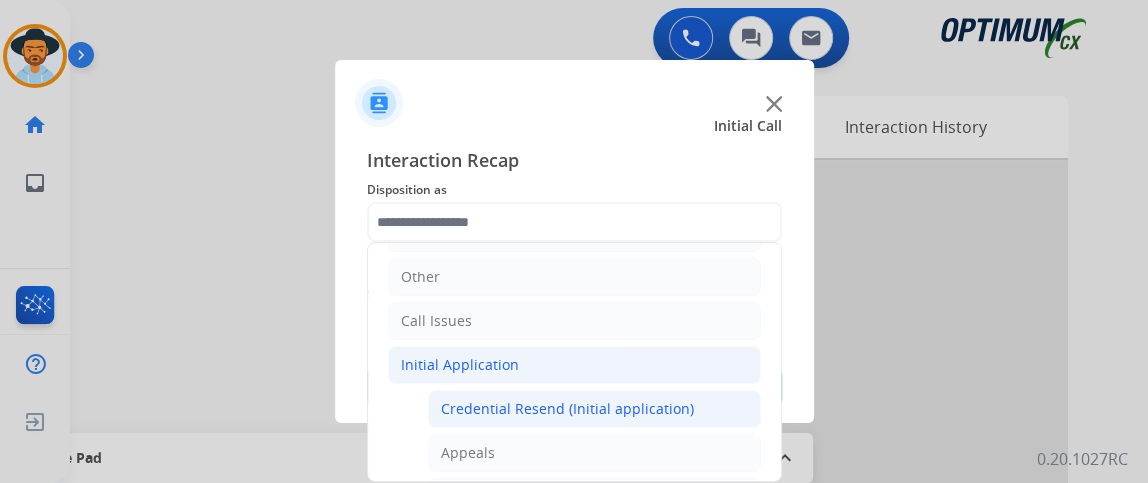 click on "Credential Resend (Initial application)" 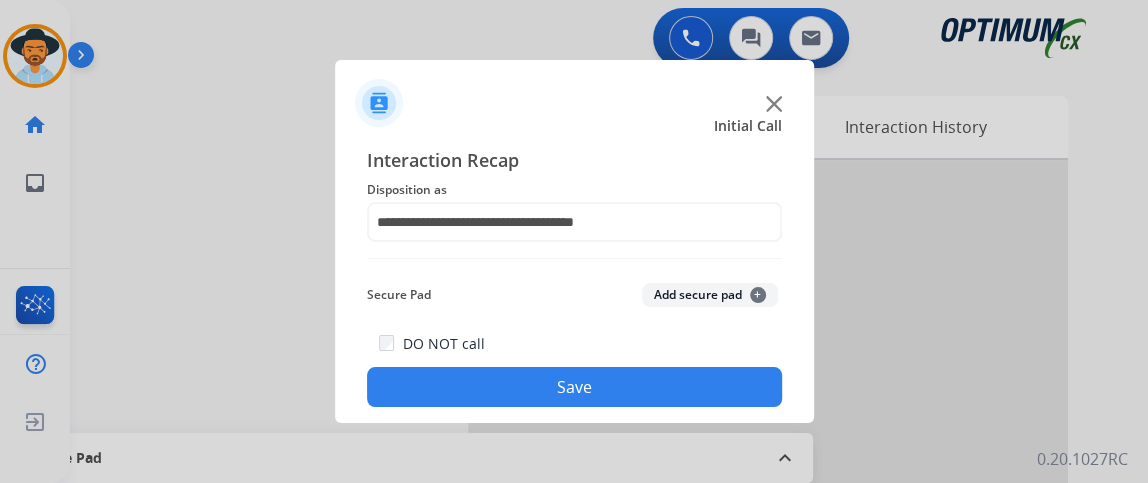 click on "Save" 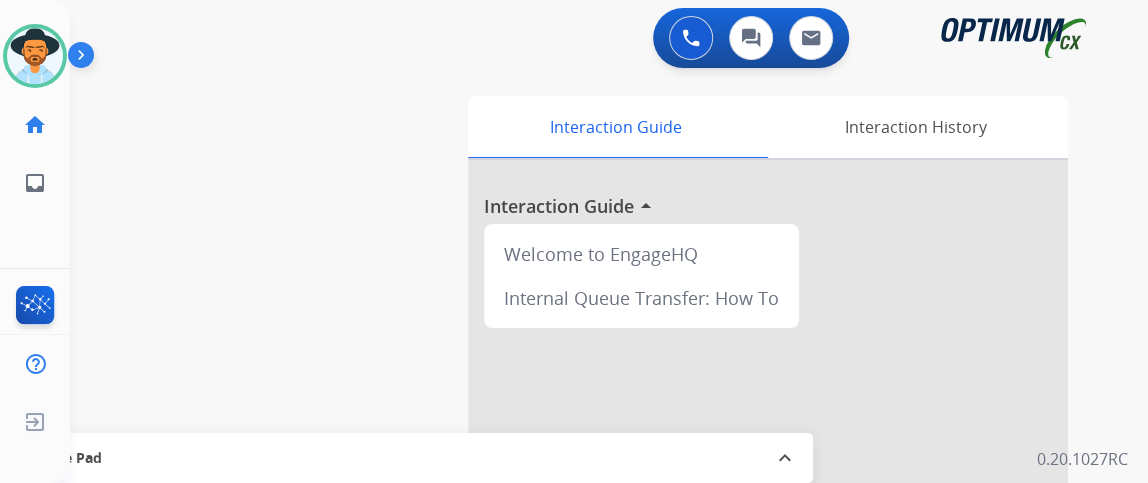 click on "swap_horiz Break voice bridge close_fullscreen Connect 3-Way Call merge_type Separate 3-Way Call  Interaction Guide   Interaction History  Interaction Guide arrow_drop_up  Welcome to EngageHQ   Internal Queue Transfer: How To  Secure Pad expand_less Clear pad Candidate/Account ID: Contact Notes:" at bounding box center (585, 489) 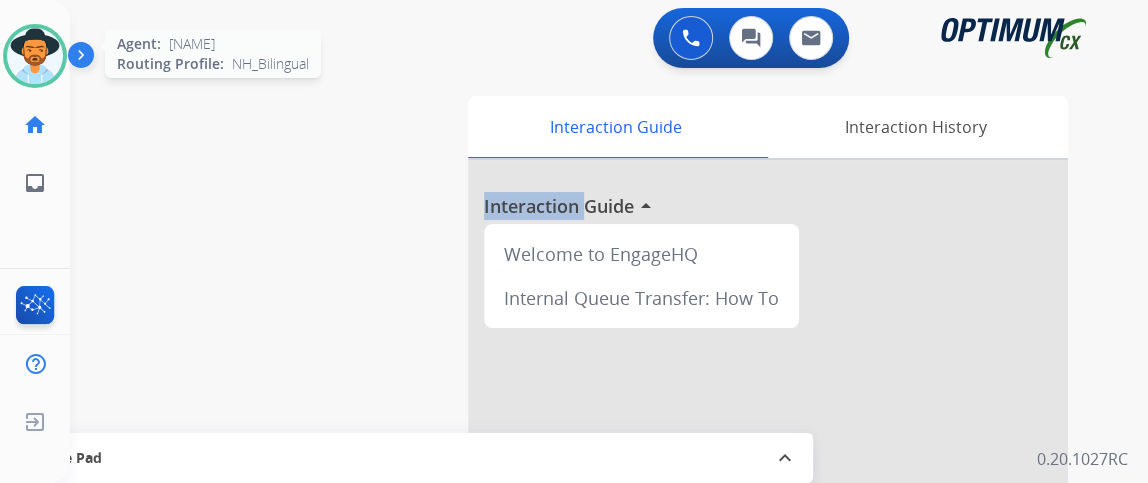 click at bounding box center [35, 56] 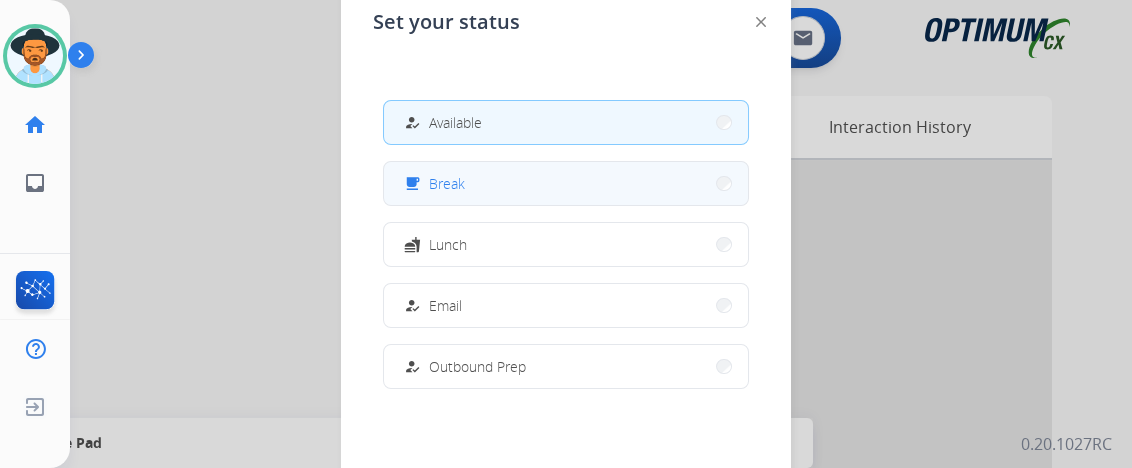 click on "Break" at bounding box center [447, 183] 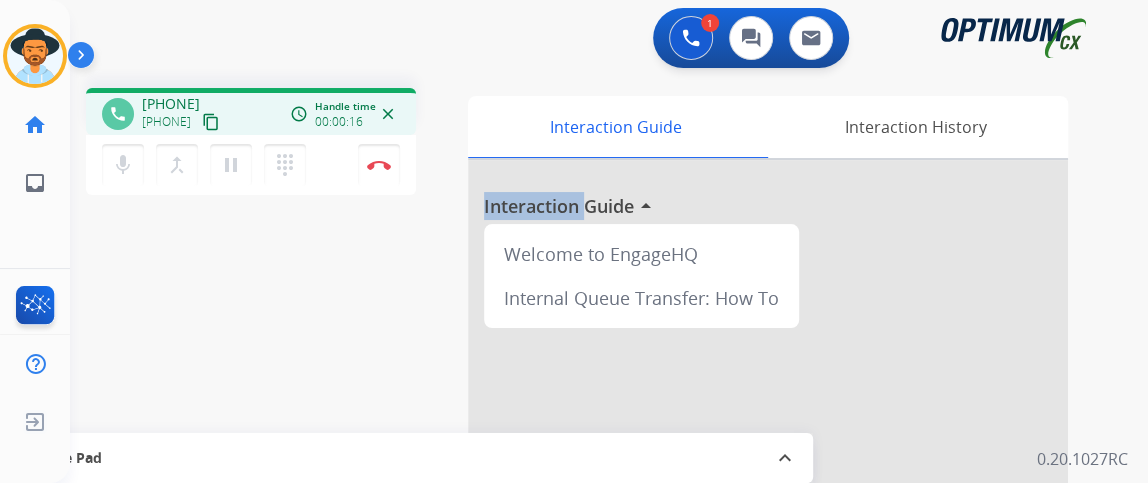 click on "content_copy" at bounding box center (211, 122) 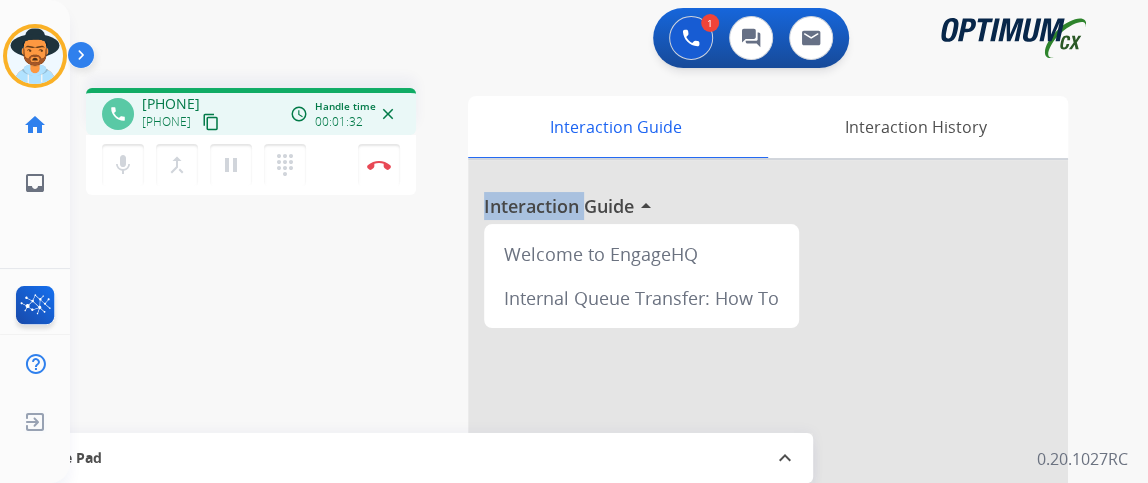click on "content_copy" at bounding box center (211, 122) 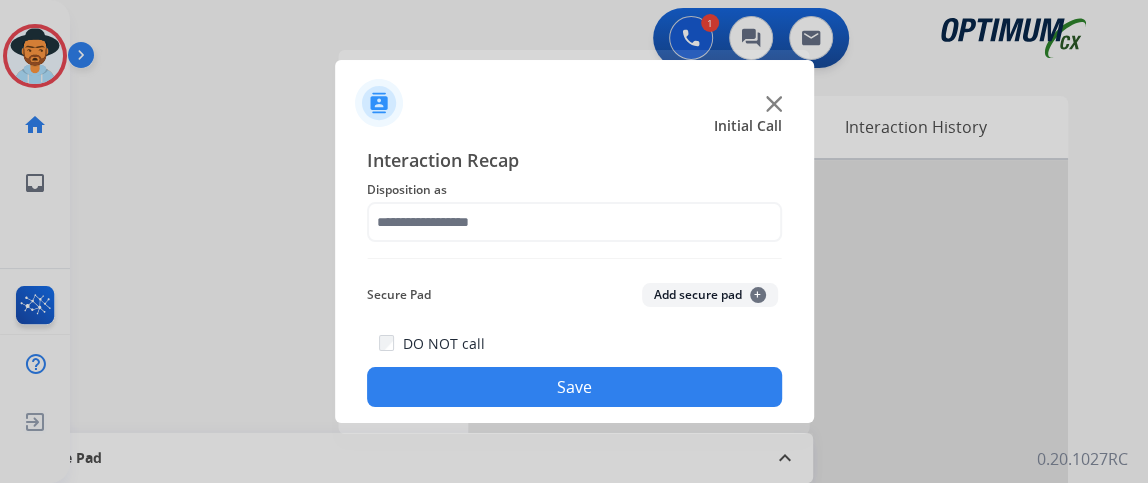 click on "Disposition as" 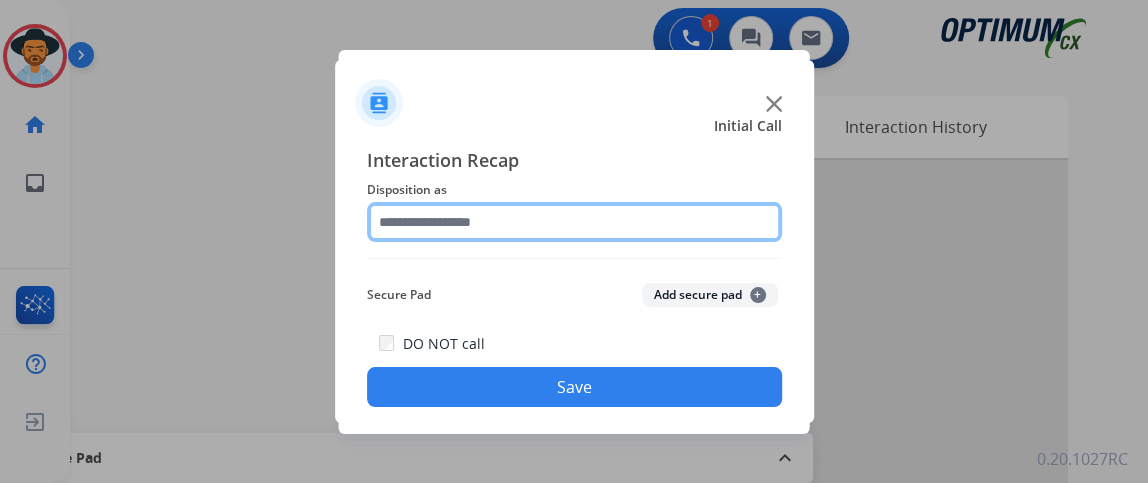 click 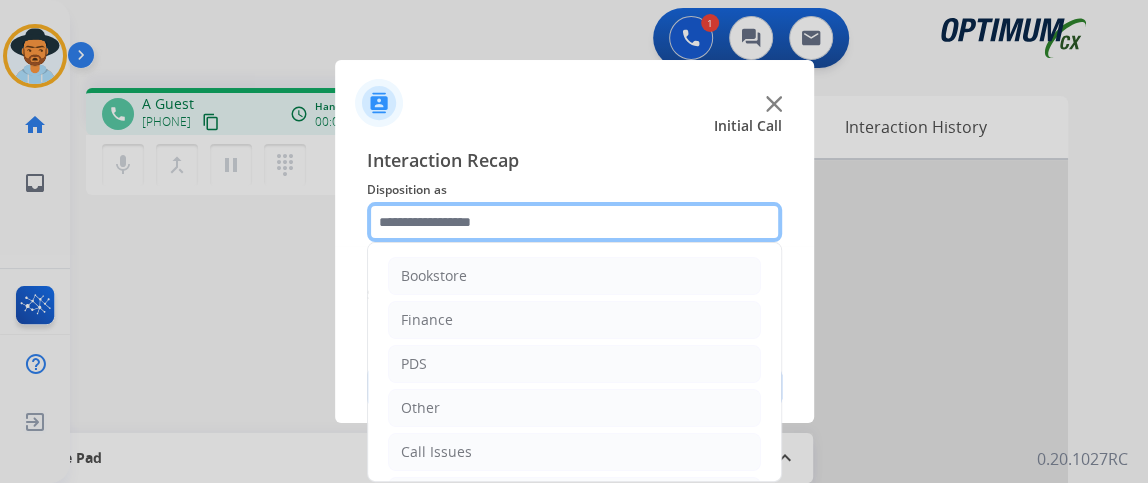 scroll, scrollTop: 131, scrollLeft: 0, axis: vertical 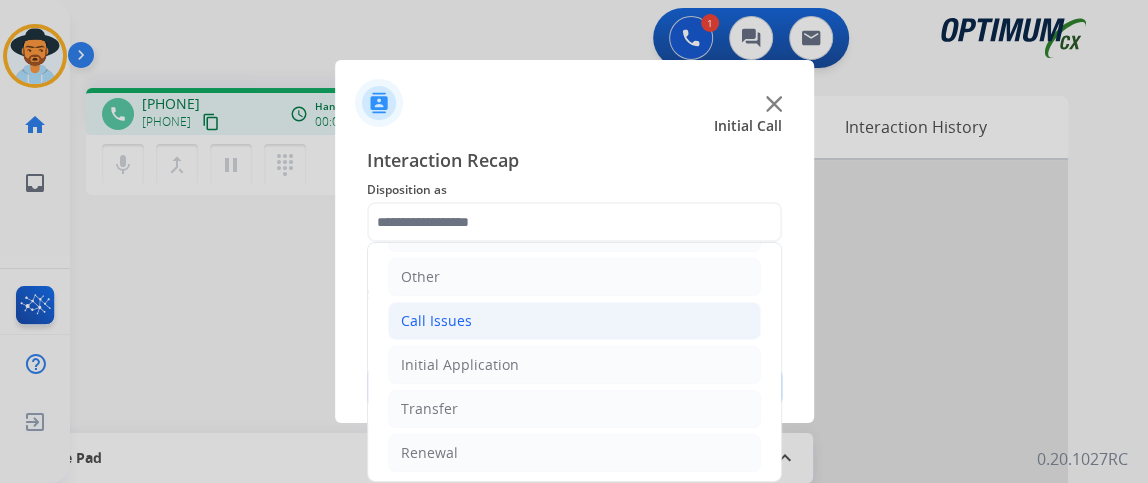 click on "Call Issues" 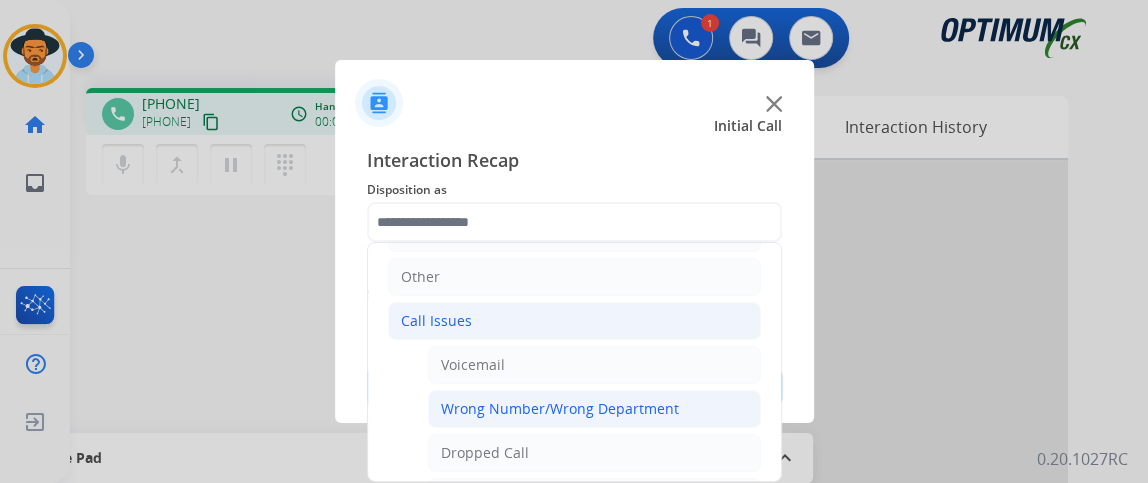 click on "Wrong Number/Wrong Department" 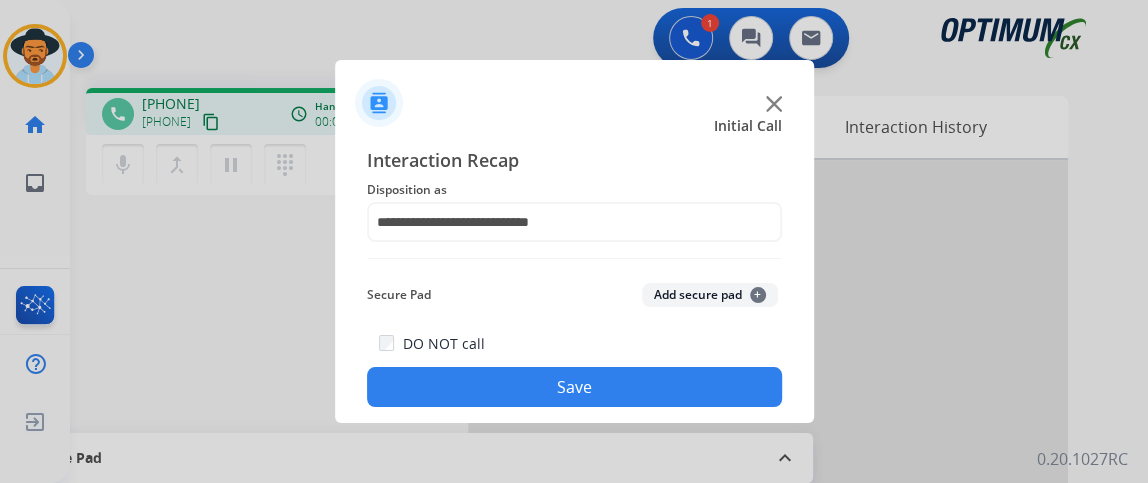 click on "Save" 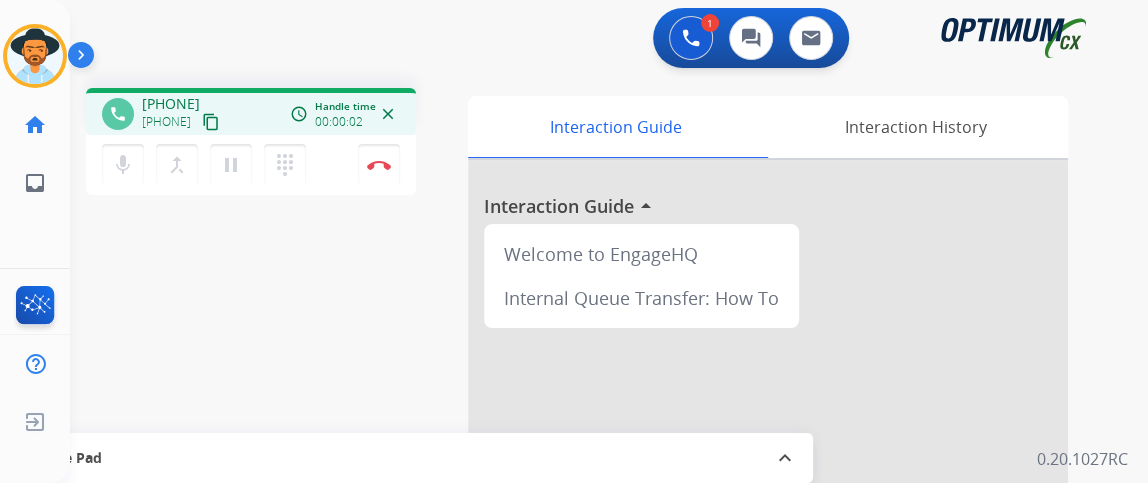 click on "content_copy" at bounding box center [211, 122] 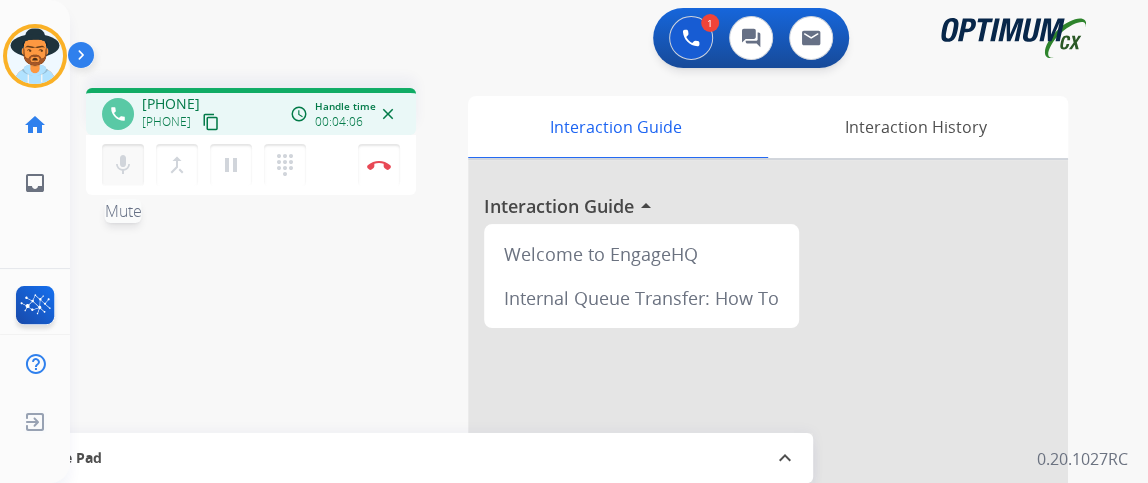 click on "mic" at bounding box center (123, 165) 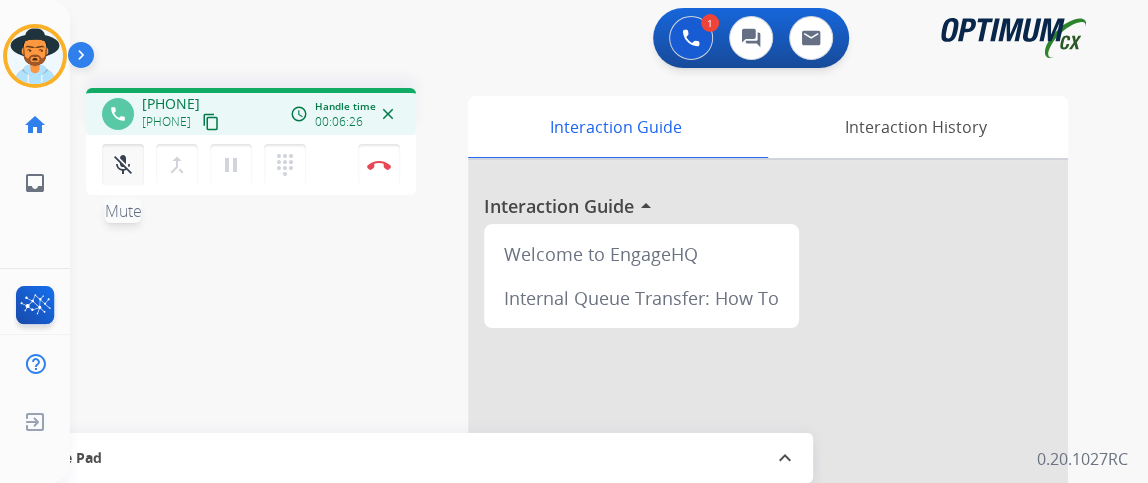 click on "mic_off" at bounding box center (123, 165) 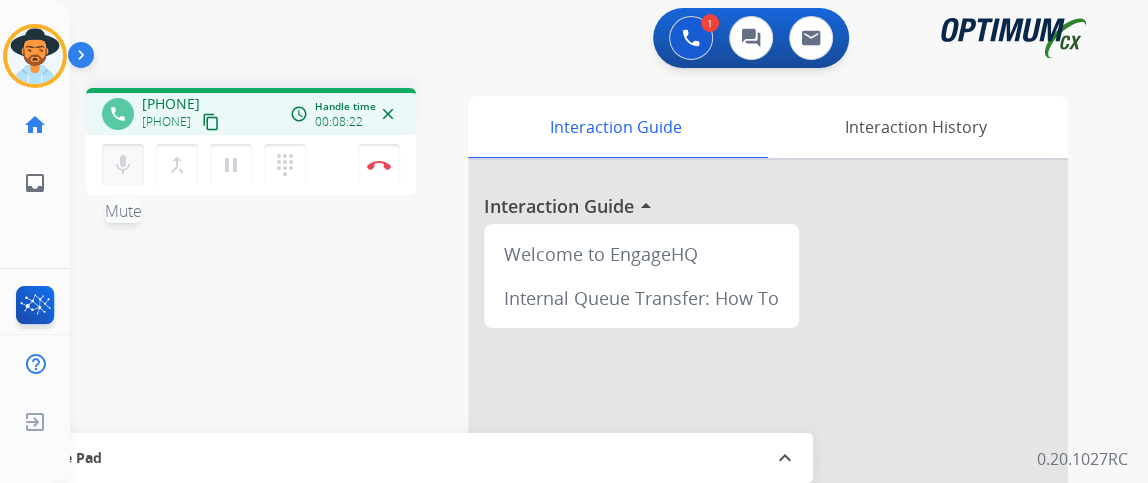 click on "mic Mute" at bounding box center (123, 165) 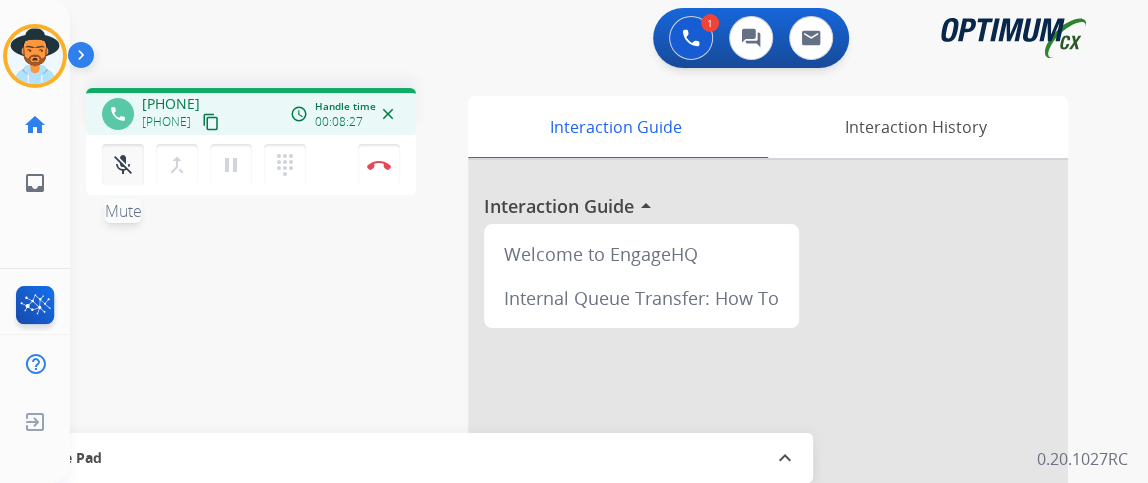 click on "mic_off Mute" at bounding box center (123, 165) 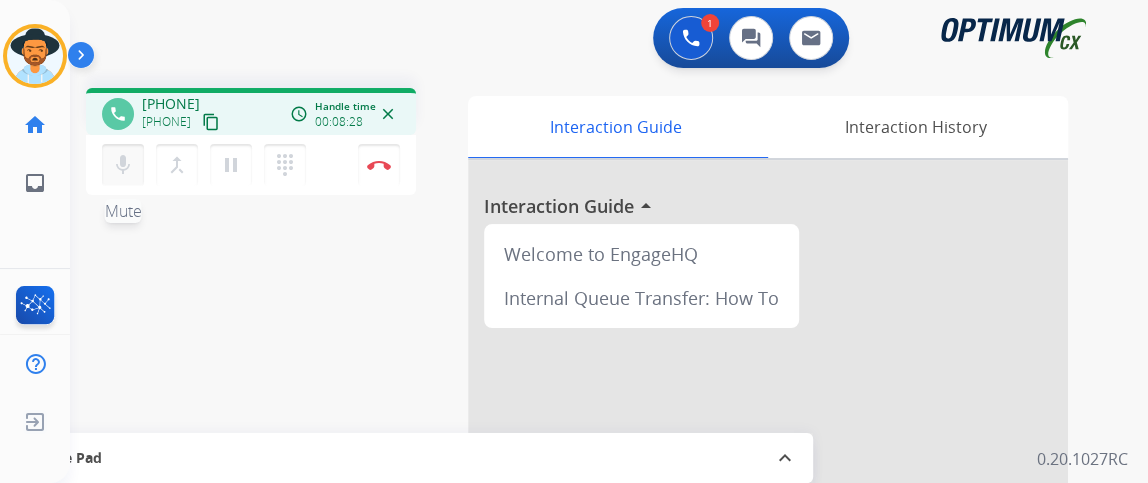 click on "mic Mute" at bounding box center (123, 165) 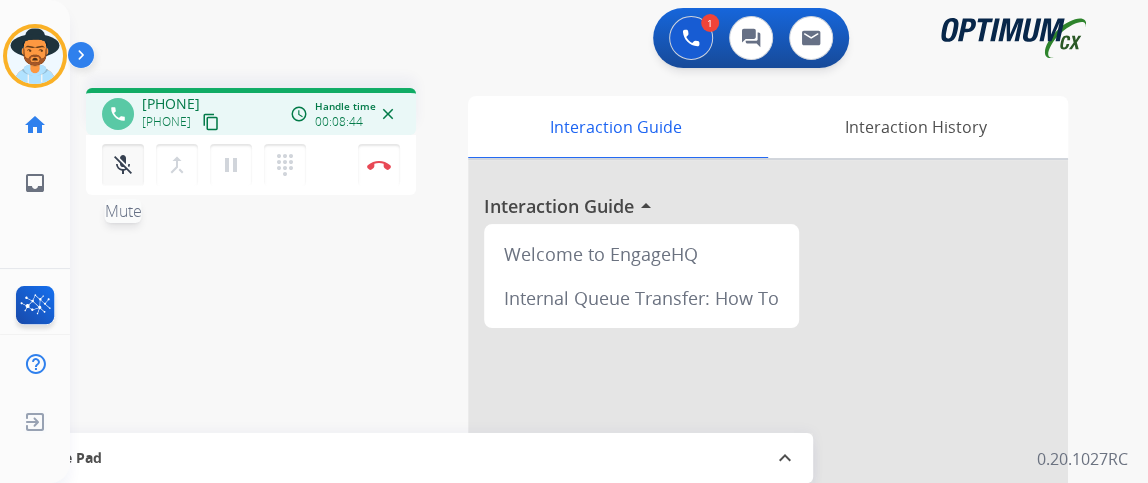 click on "mic_off Mute" at bounding box center (123, 165) 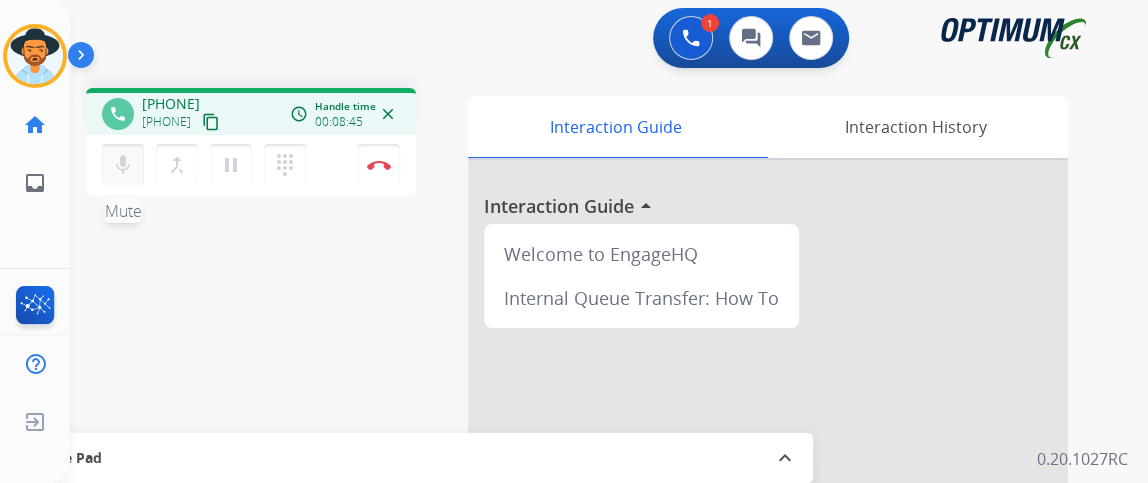 click on "mic Mute" at bounding box center (123, 165) 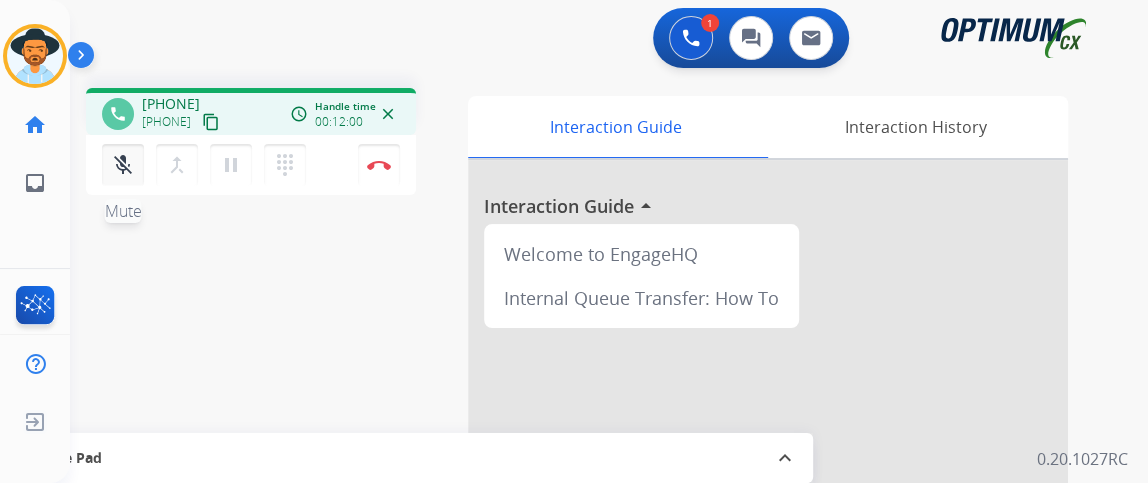 click on "mic_off Mute" at bounding box center [123, 165] 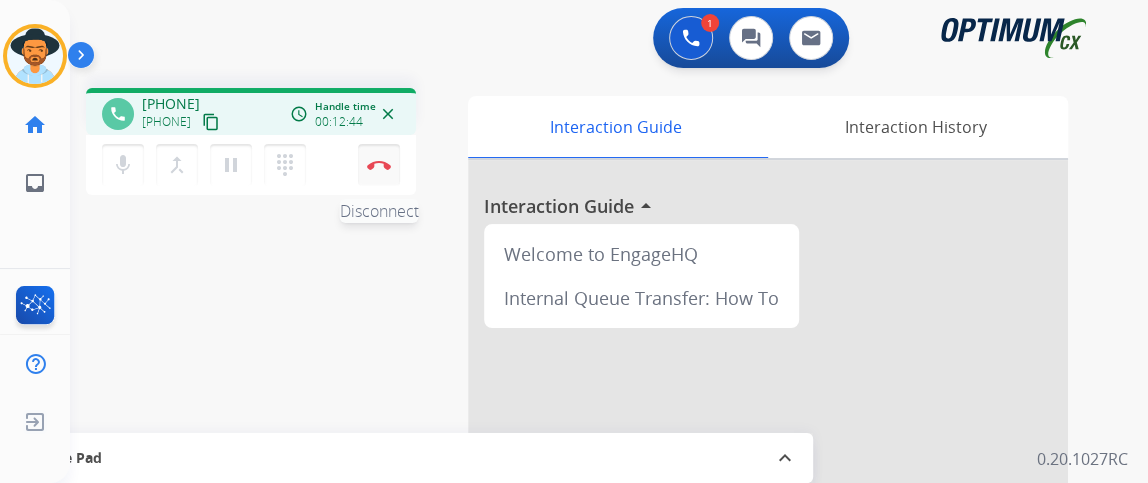 click on "Disconnect" at bounding box center (379, 165) 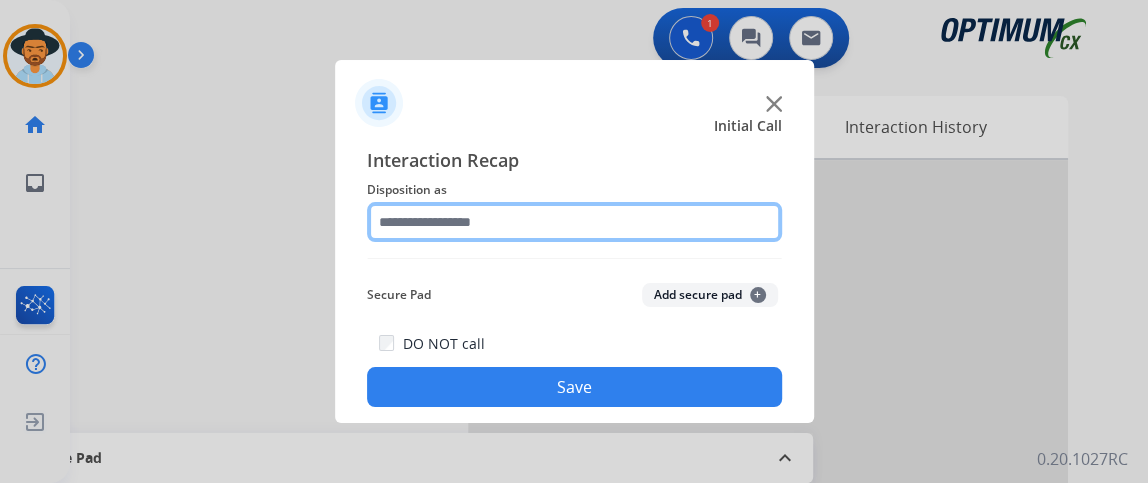 click 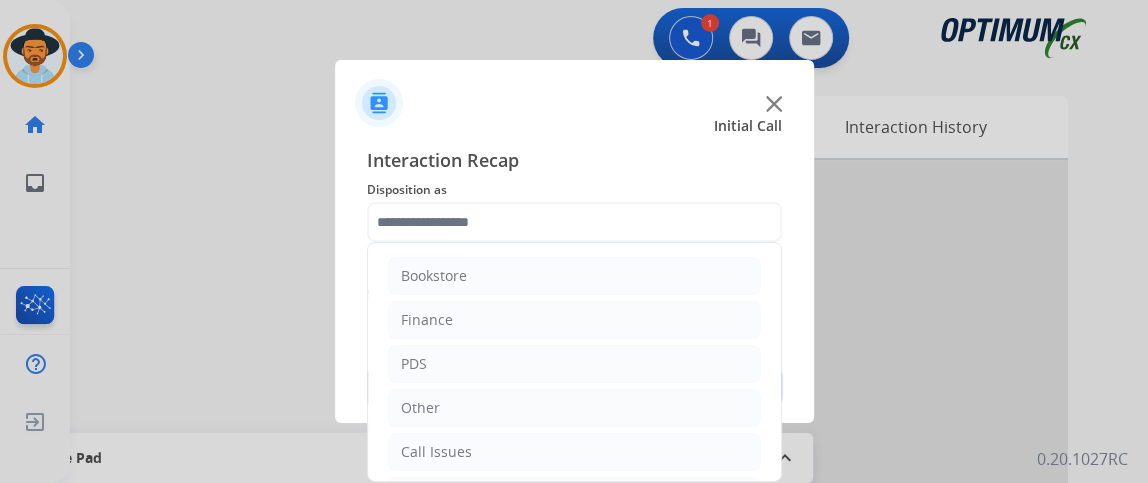 click on "Bookstore   Finance   PDS   Other   Call Issues   Initial Application   Transfer   Renewal" 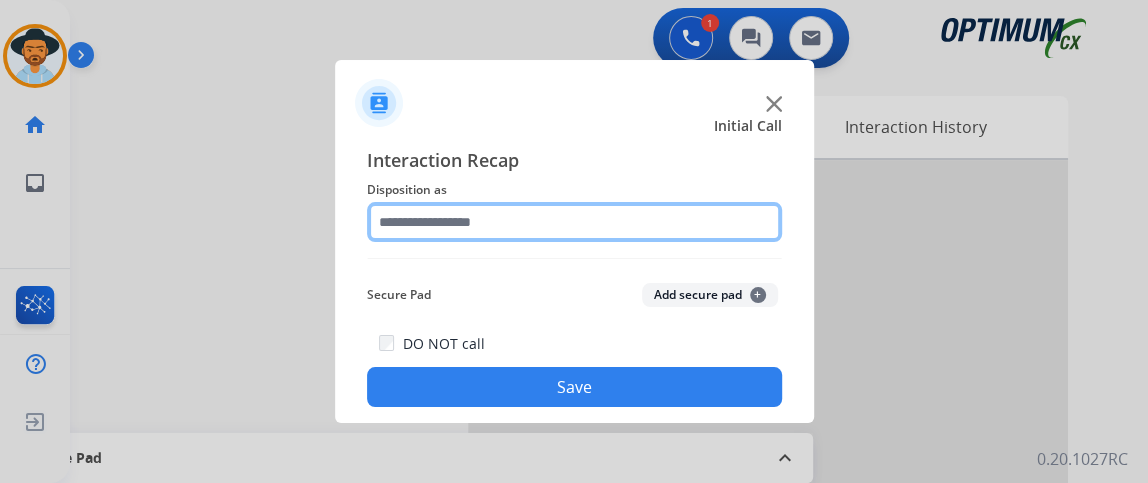 click 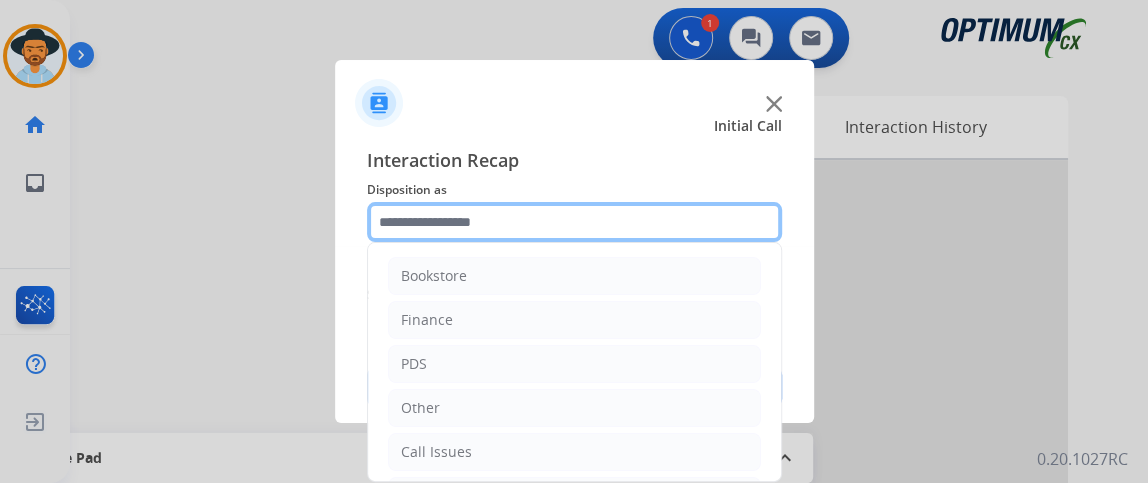 scroll, scrollTop: 131, scrollLeft: 0, axis: vertical 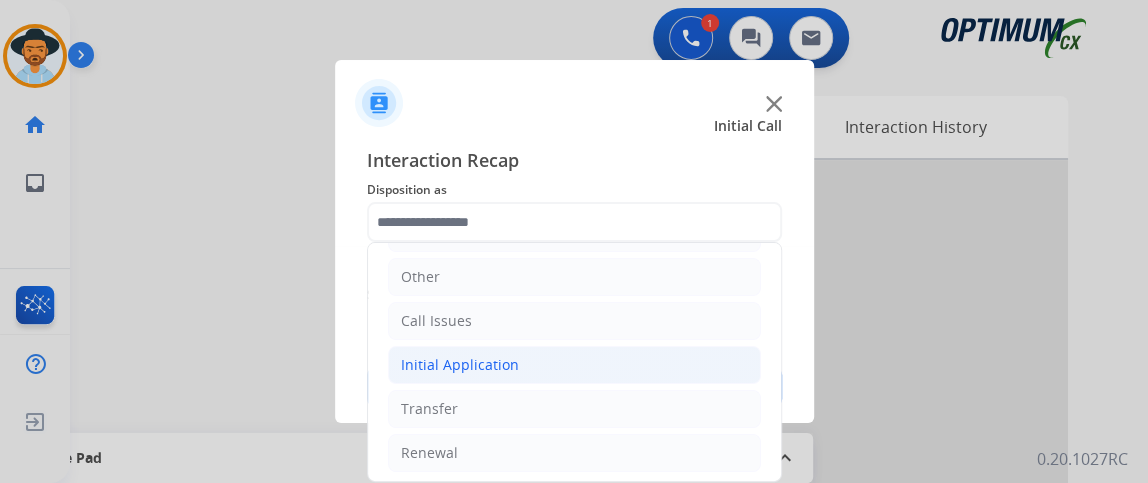 click on "Initial Application" 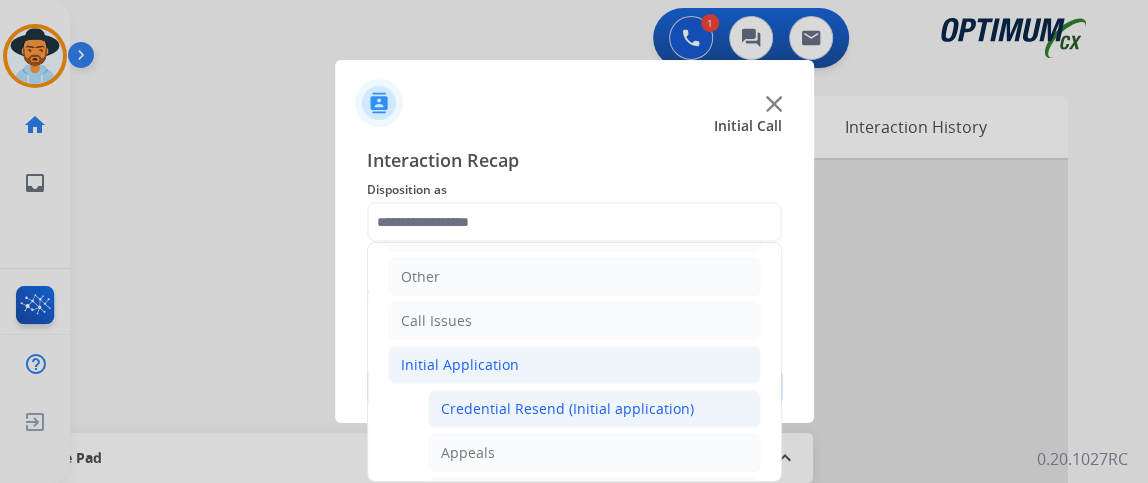 click on "Credential Resend (Initial application)" 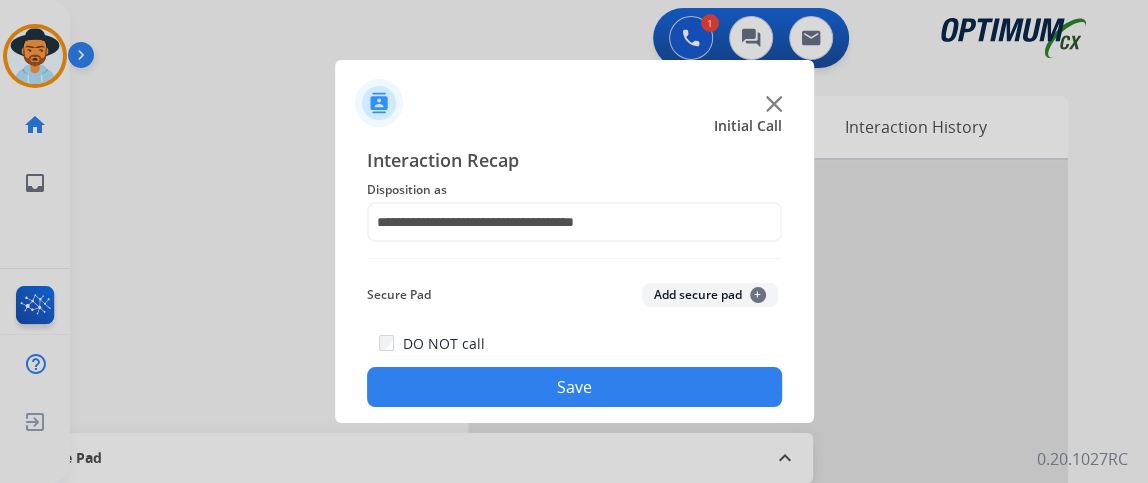 click on "Save" 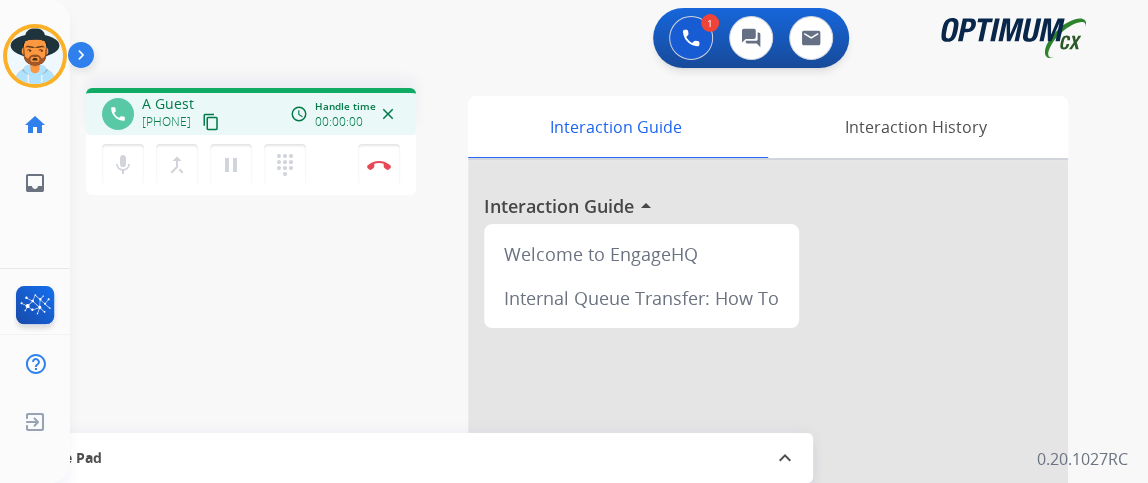 click on "content_copy" at bounding box center [211, 122] 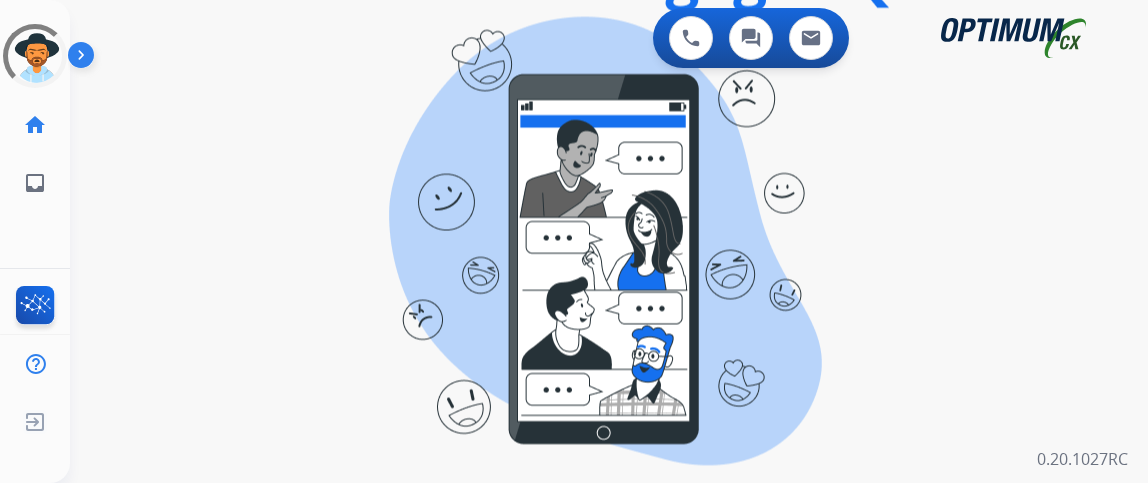 scroll, scrollTop: 0, scrollLeft: 0, axis: both 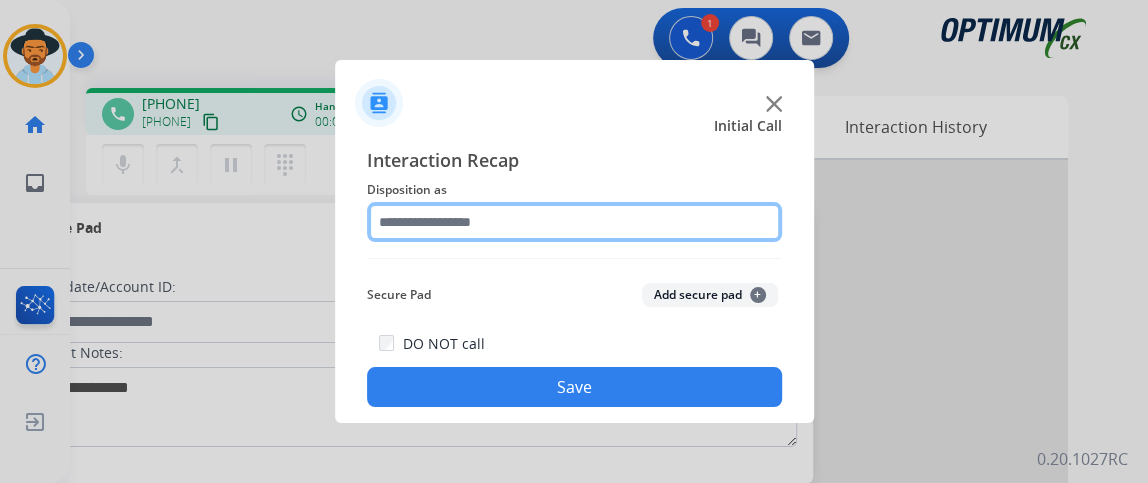 click 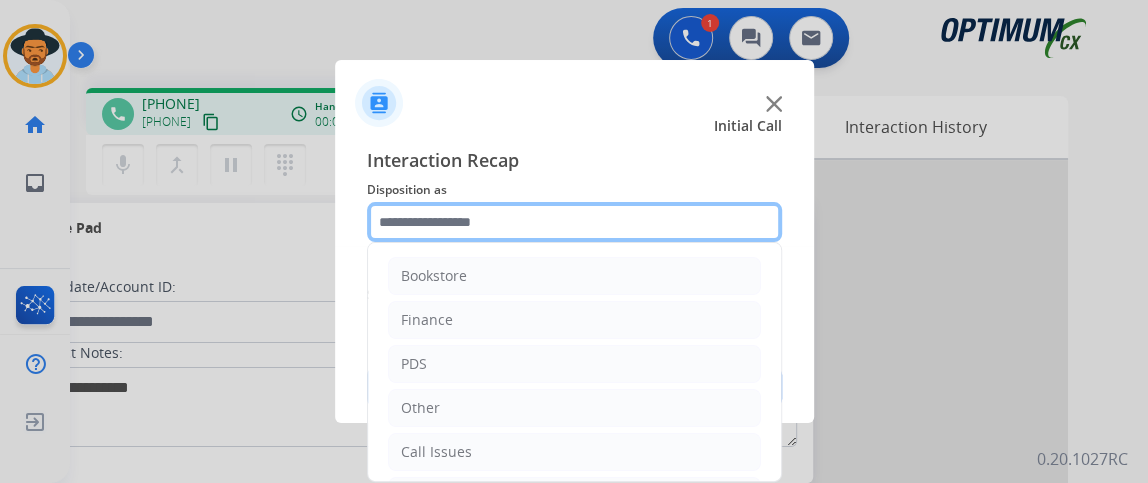 scroll, scrollTop: 131, scrollLeft: 0, axis: vertical 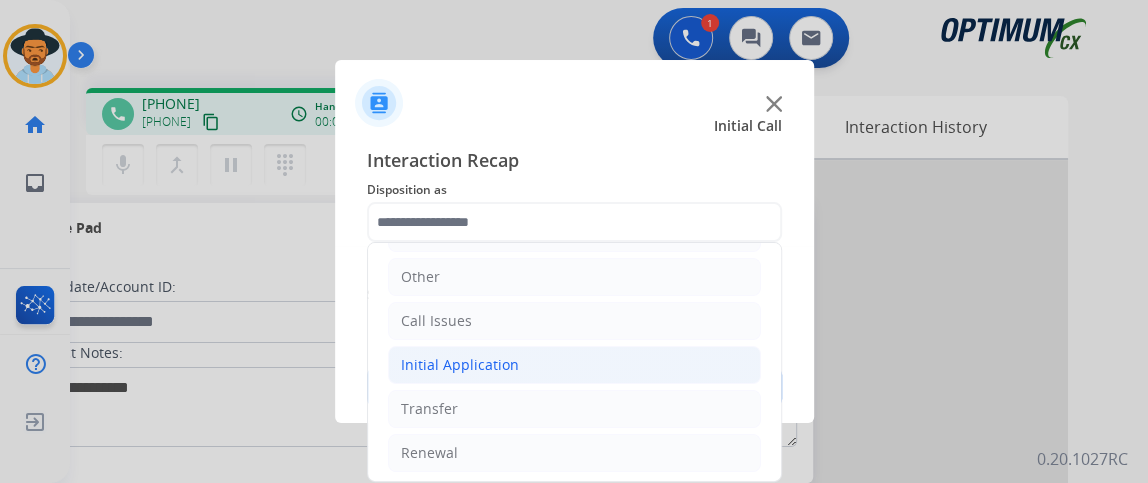 click on "Initial Application" 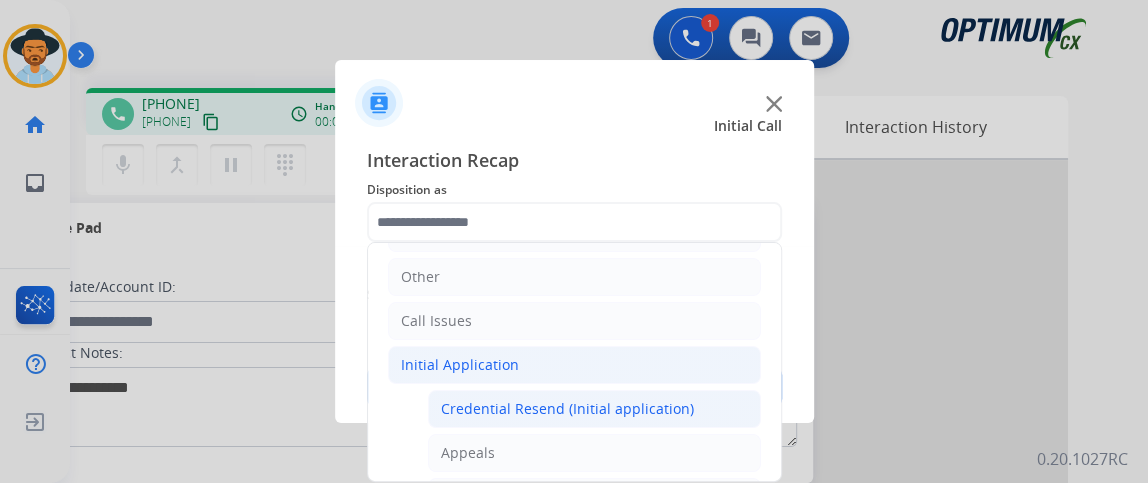 click on "Credential Resend (Initial application)" 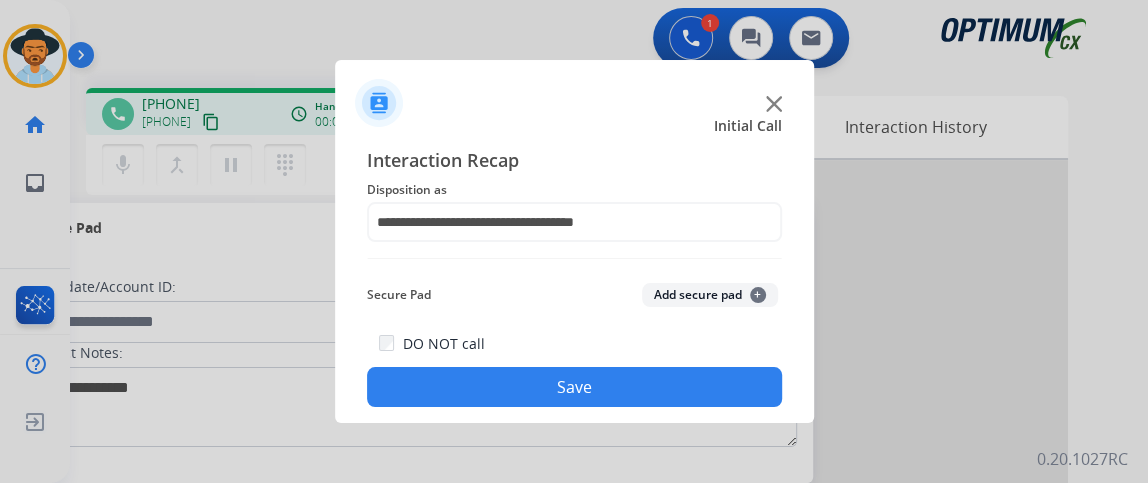 click on "Save" 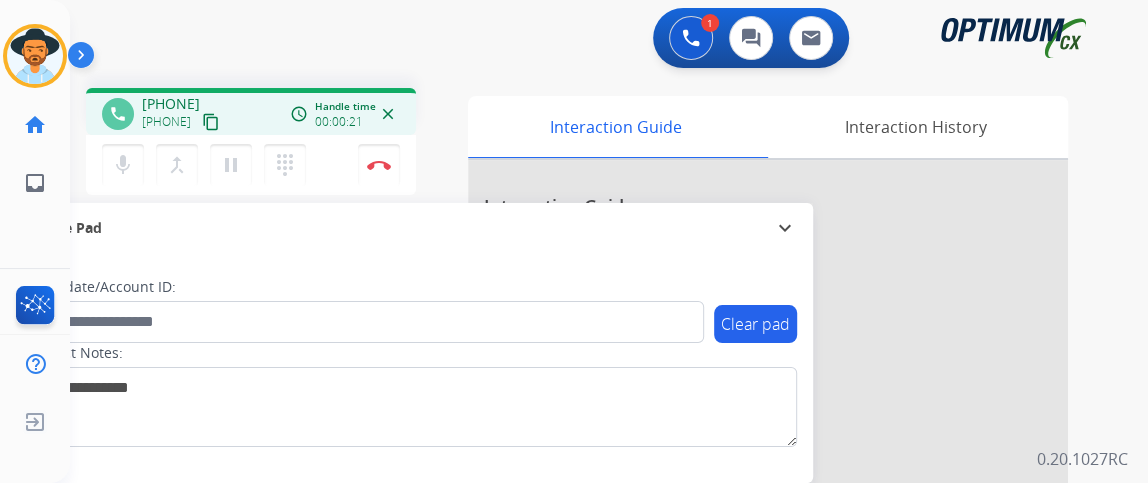 click on "content_copy" at bounding box center [211, 122] 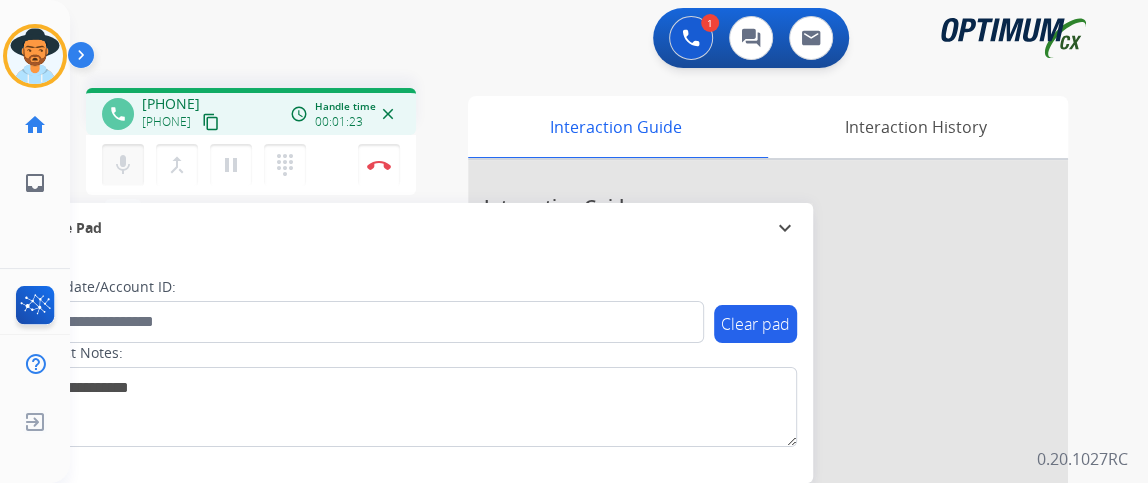 click on "mic" at bounding box center [123, 165] 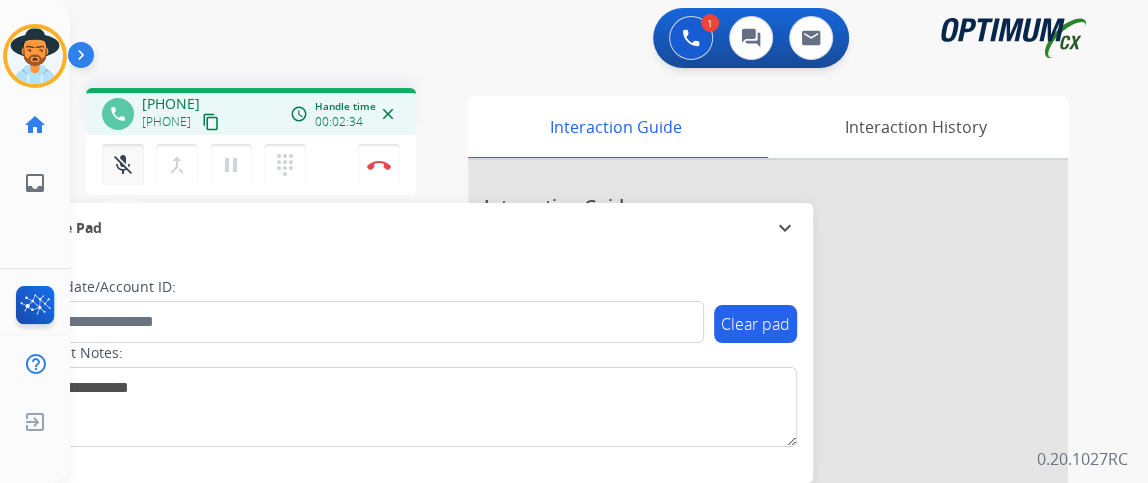 click on "mic_off Mute" at bounding box center (123, 165) 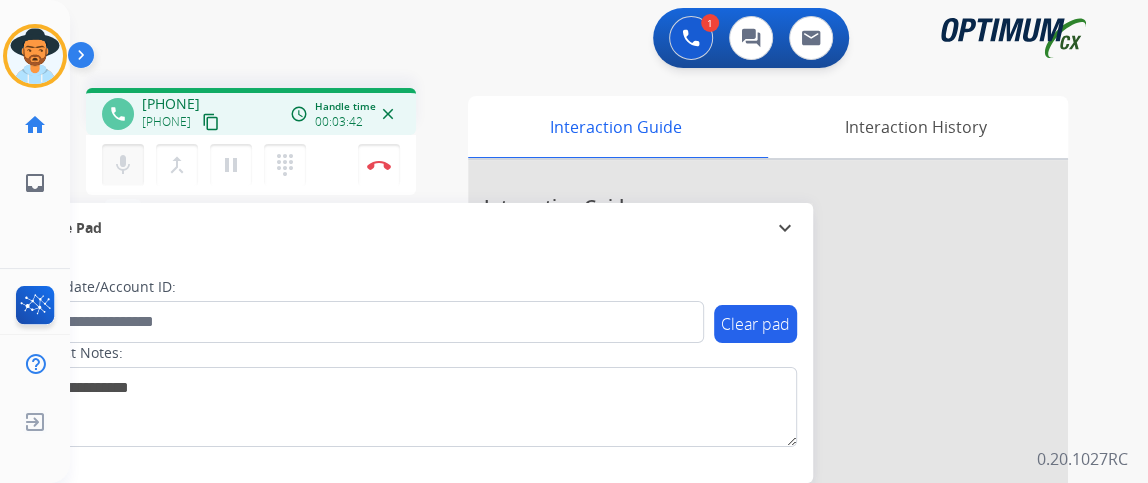 click on "mic" at bounding box center (123, 165) 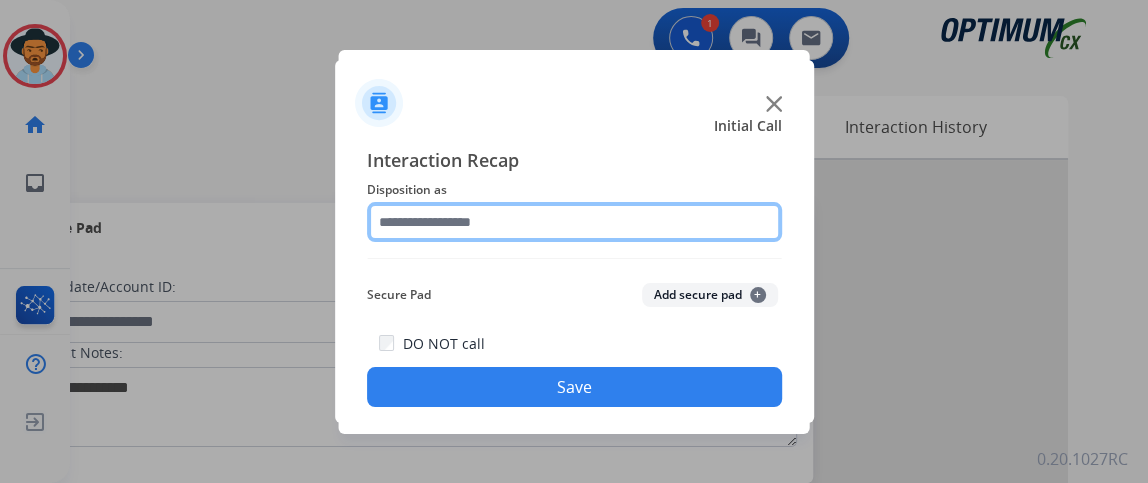 click 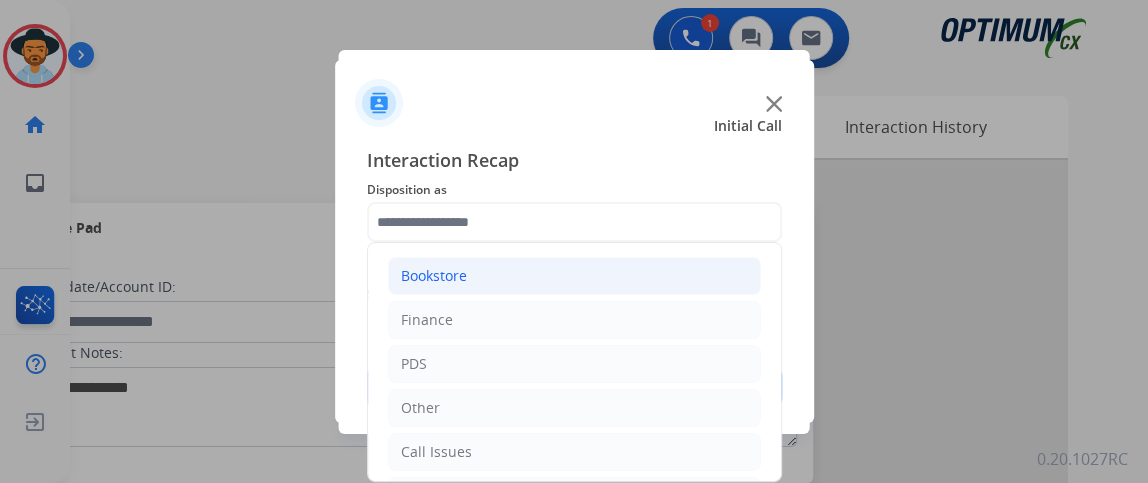 click on "Bookstore" 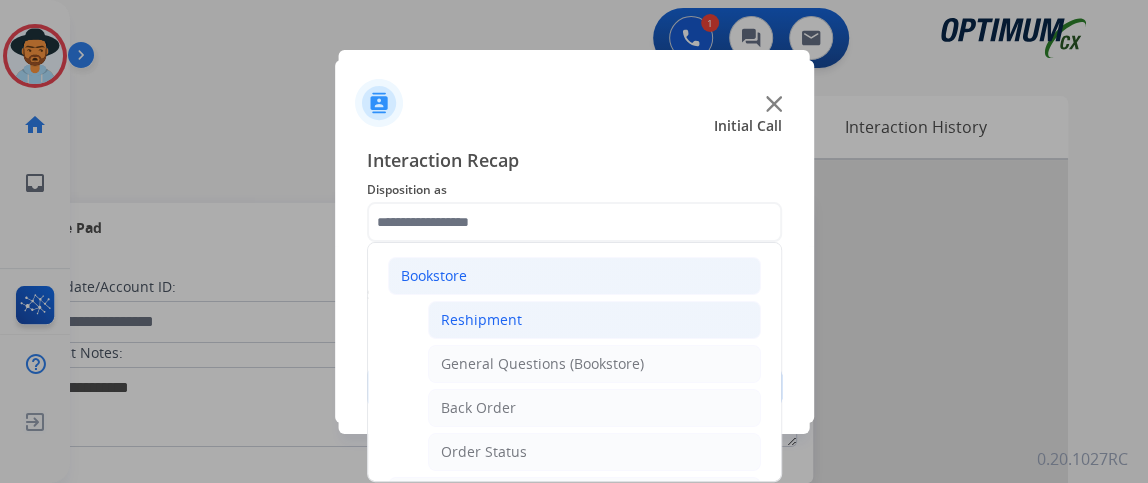 click on "Reshipment" 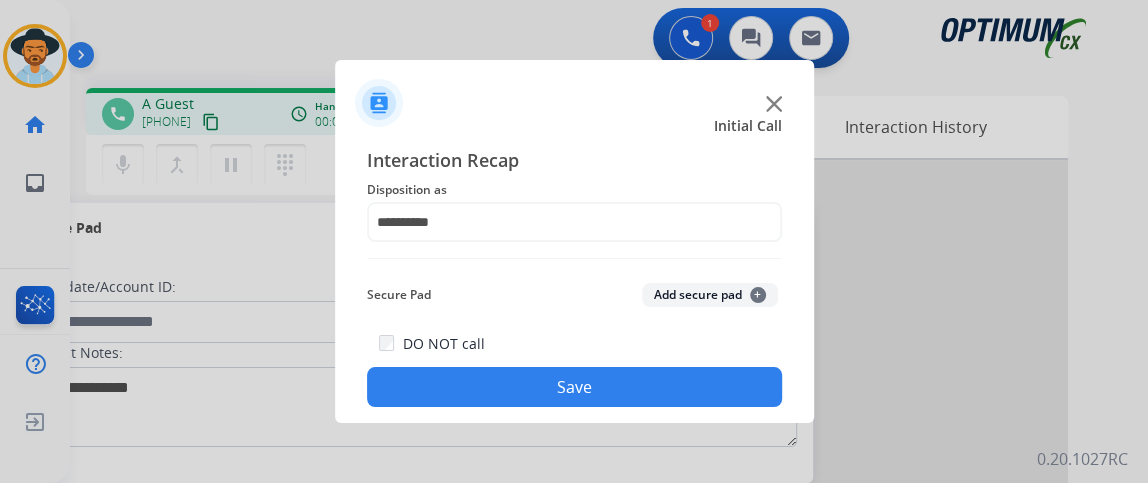 click on "DO NOT call  Save" 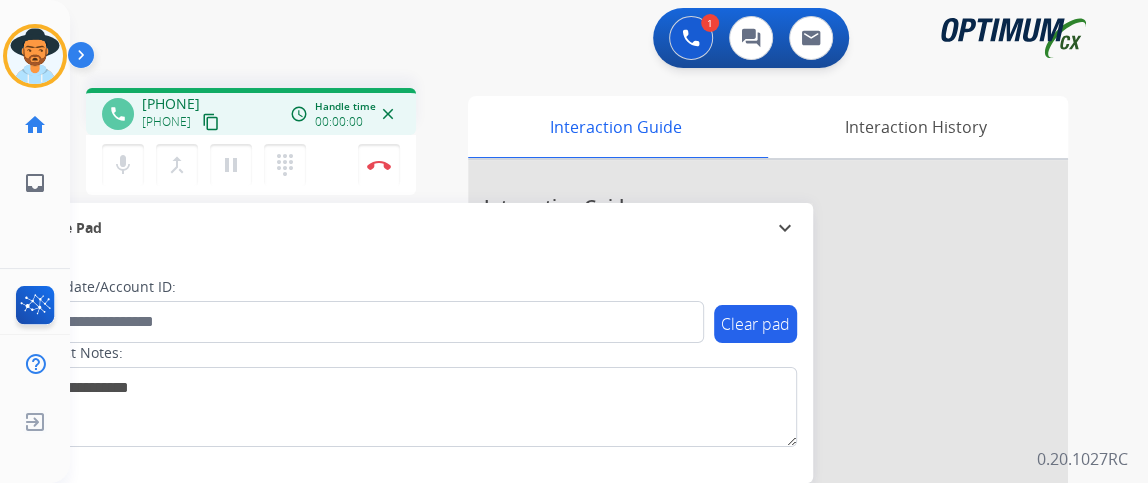 click on "content_copy" at bounding box center [211, 122] 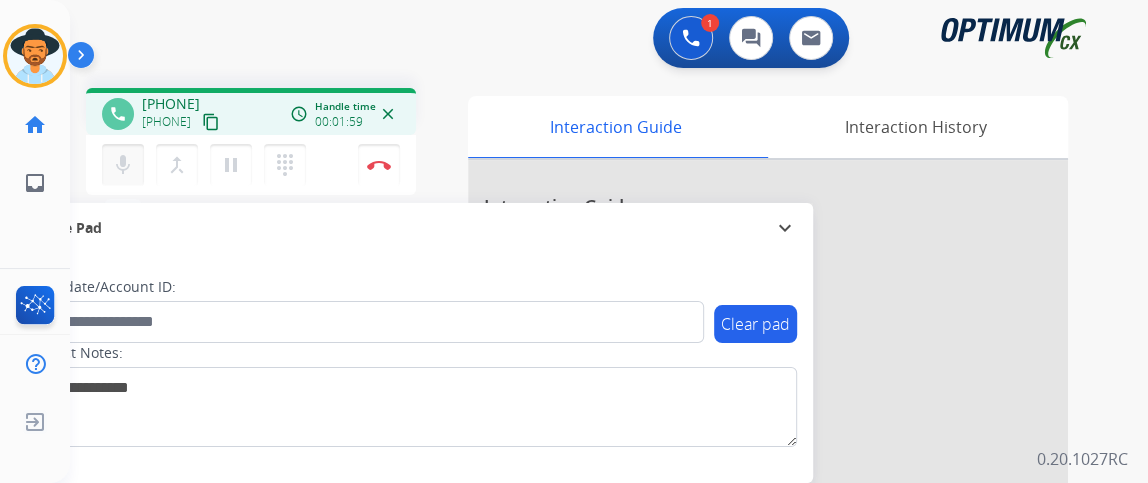 click on "mic" at bounding box center [123, 165] 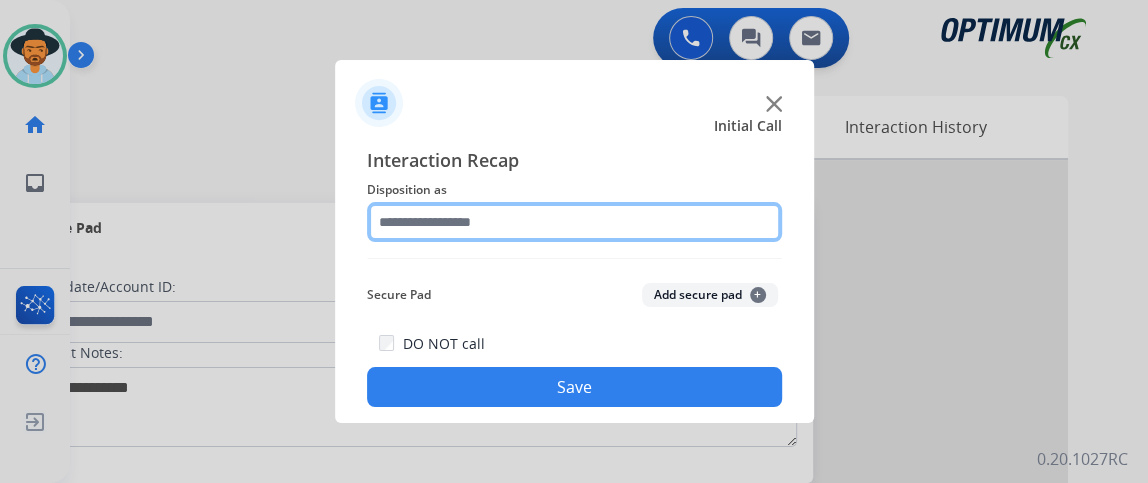 click 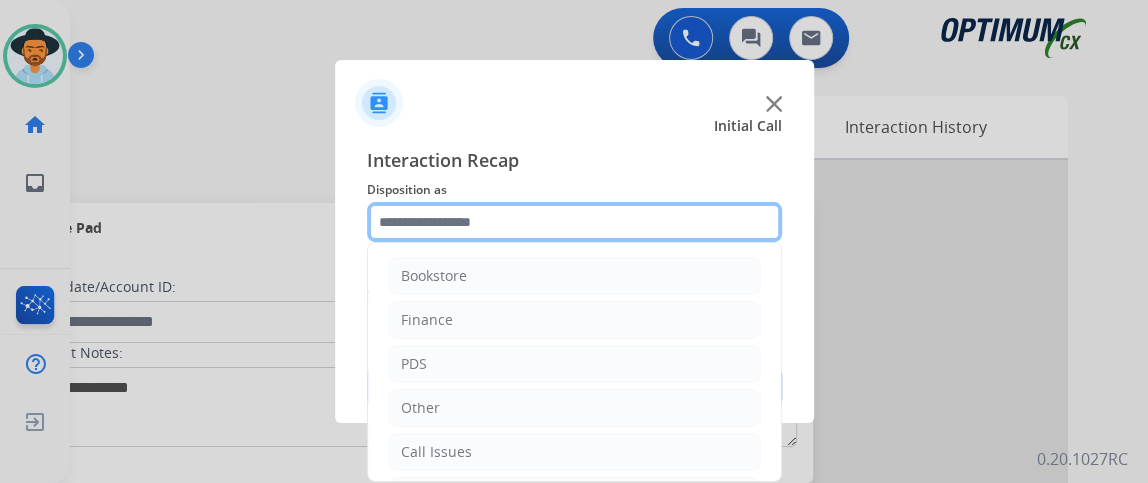 scroll, scrollTop: 131, scrollLeft: 0, axis: vertical 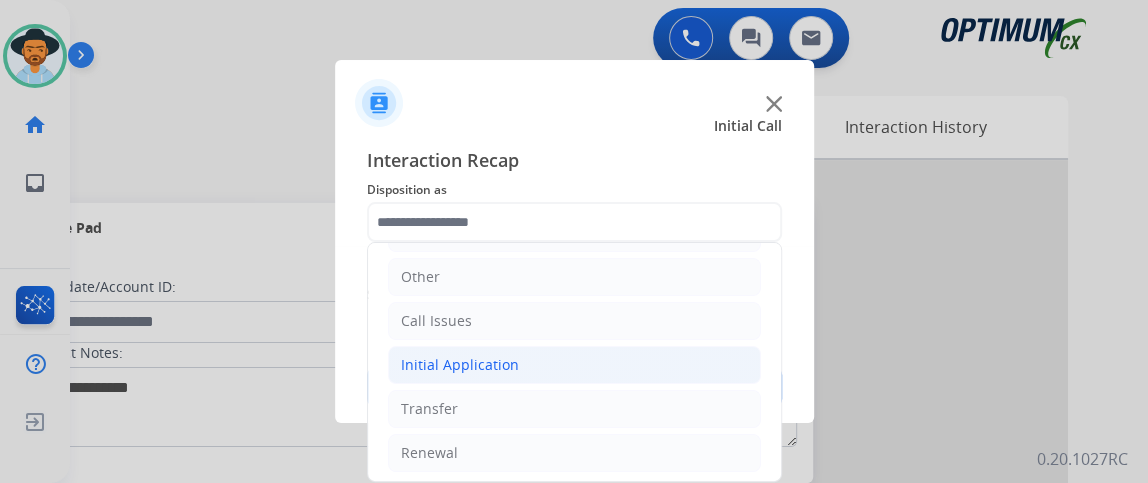click on "Initial Application" 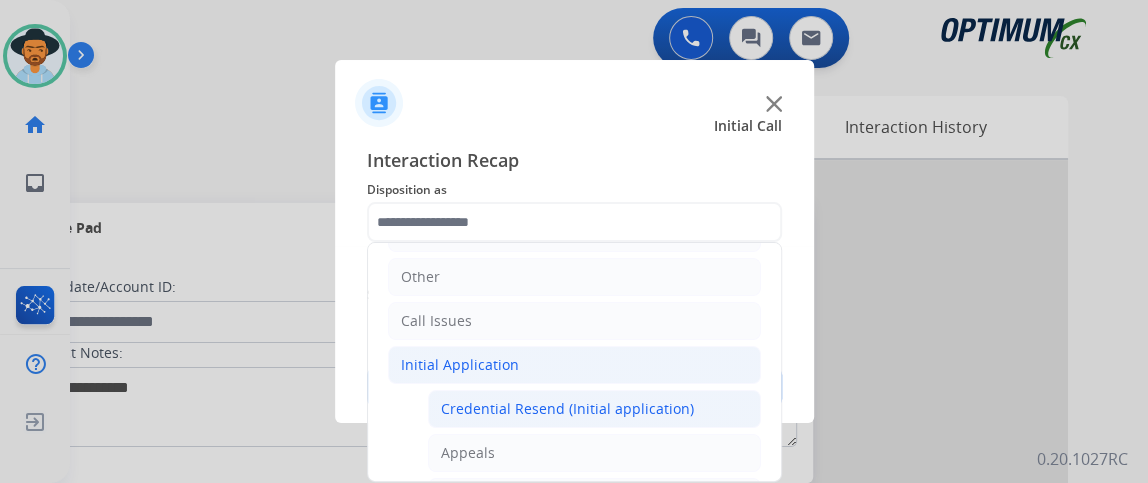 click on "Credential Resend (Initial application)" 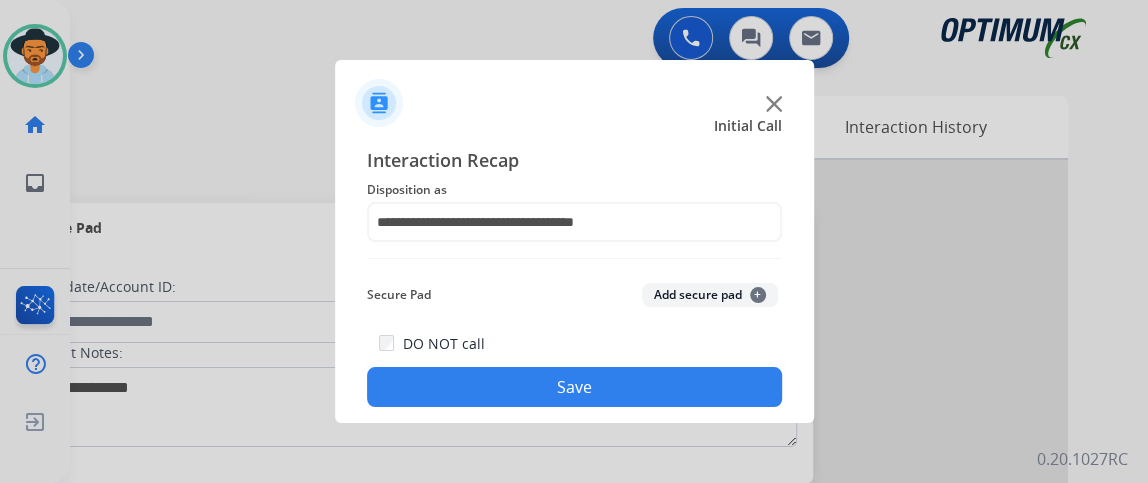 click on "Save" 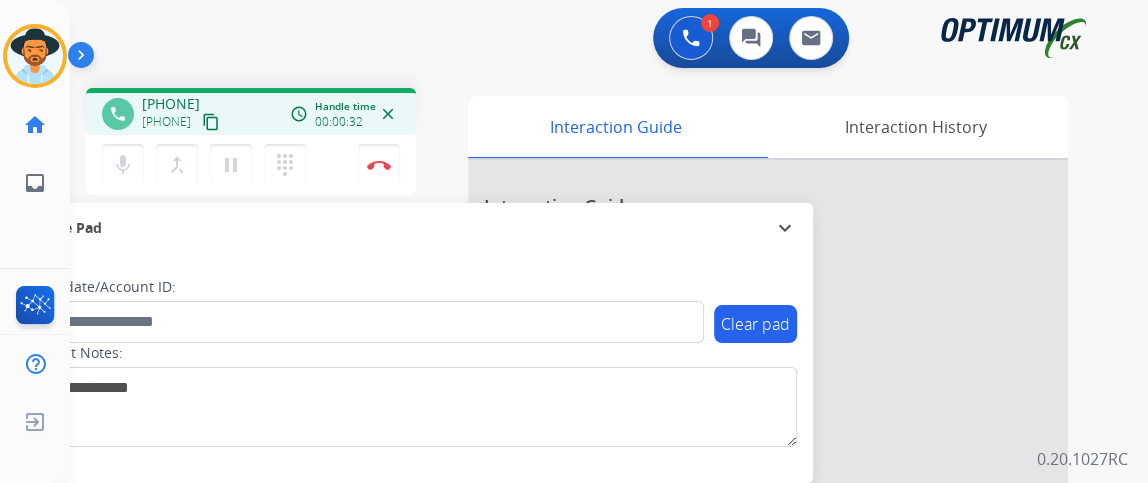 click on "content_copy" at bounding box center [211, 122] 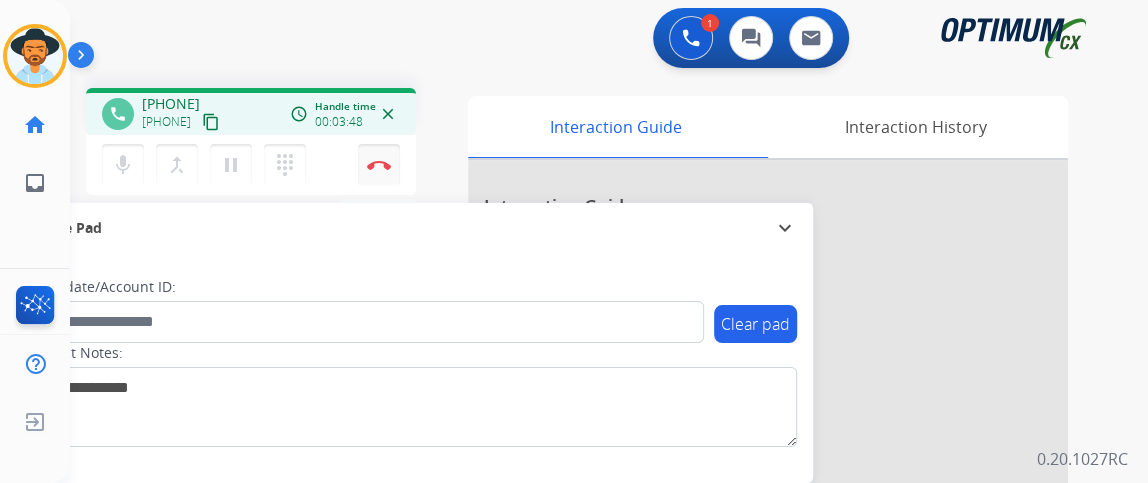 click at bounding box center [379, 165] 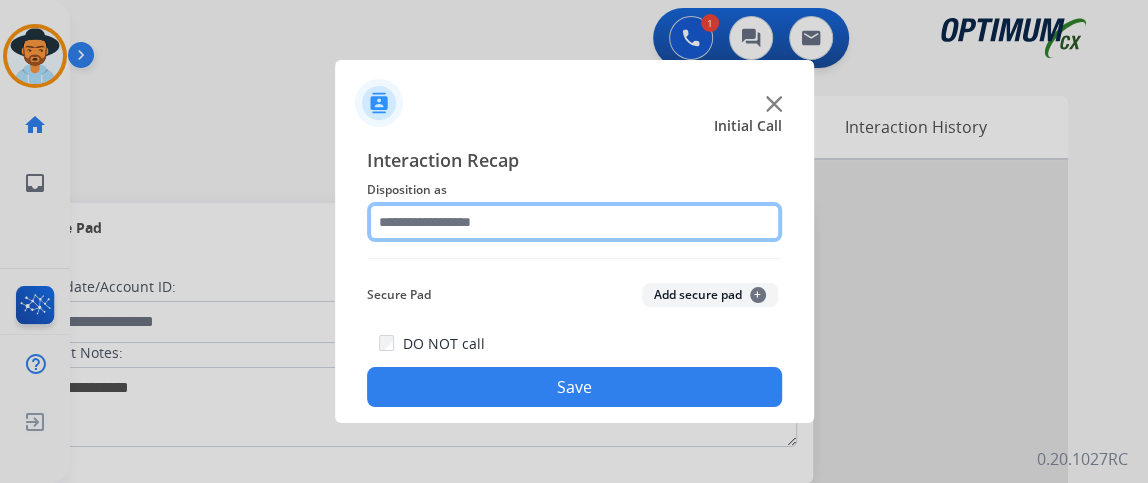 click 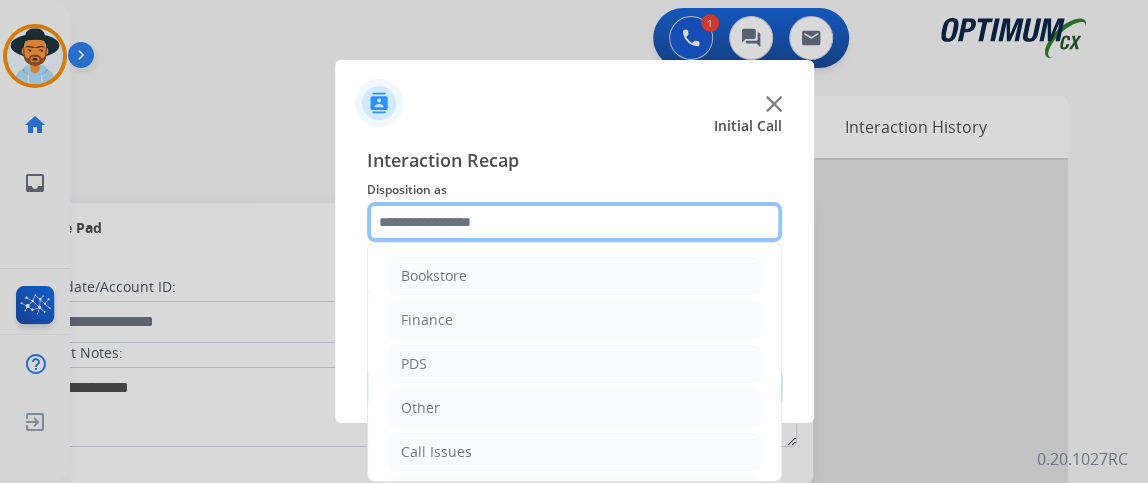 scroll, scrollTop: 131, scrollLeft: 0, axis: vertical 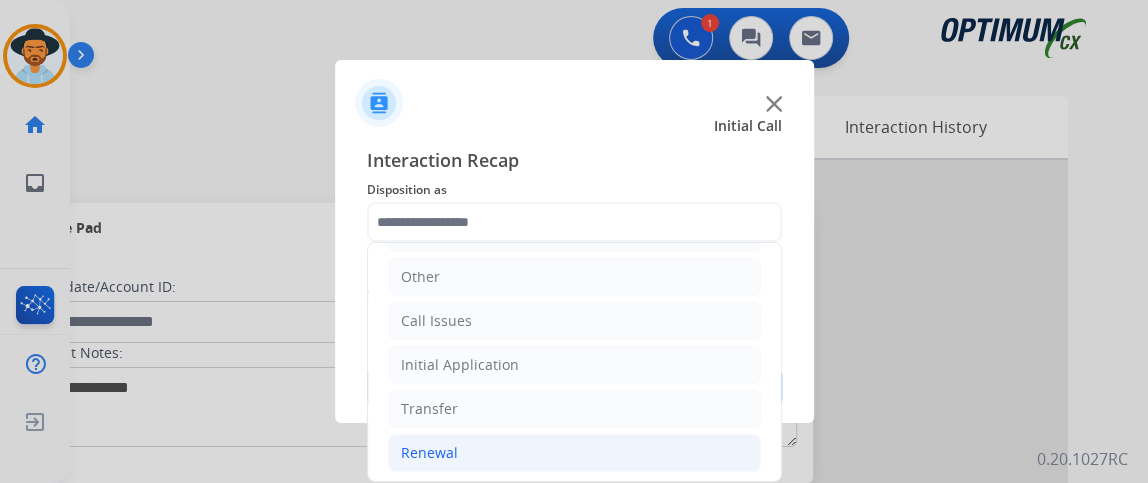 click on "Renewal" 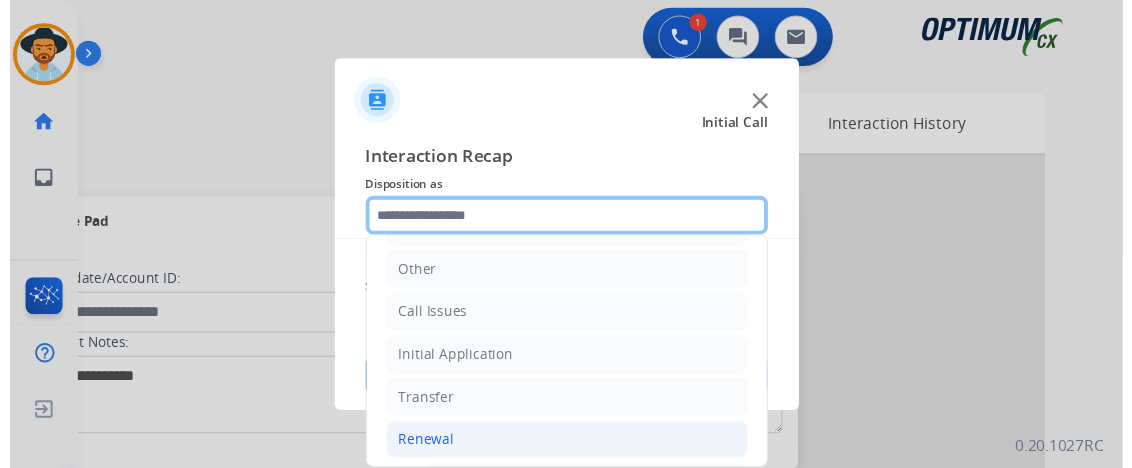 scroll, scrollTop: 440, scrollLeft: 0, axis: vertical 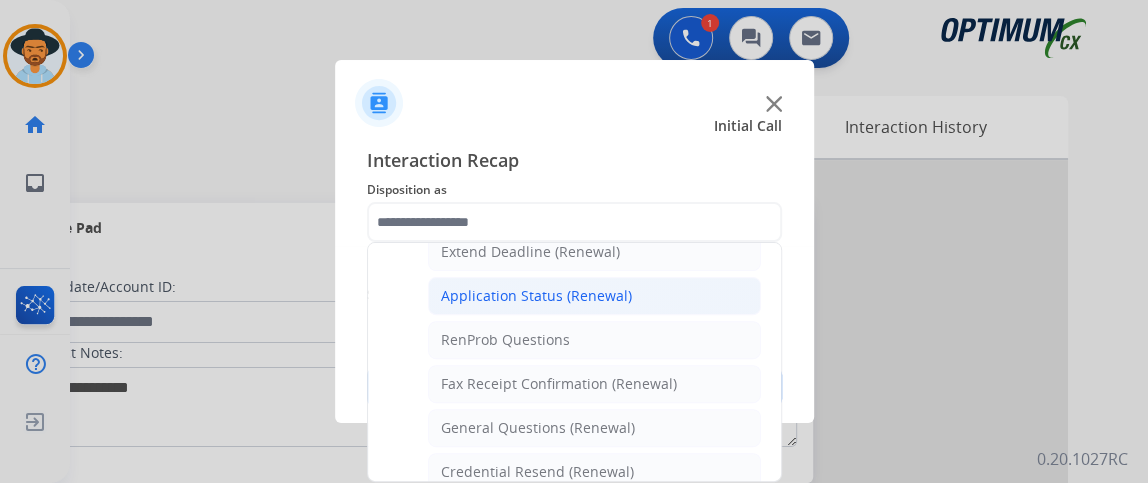 click on "Application Status (Renewal)" 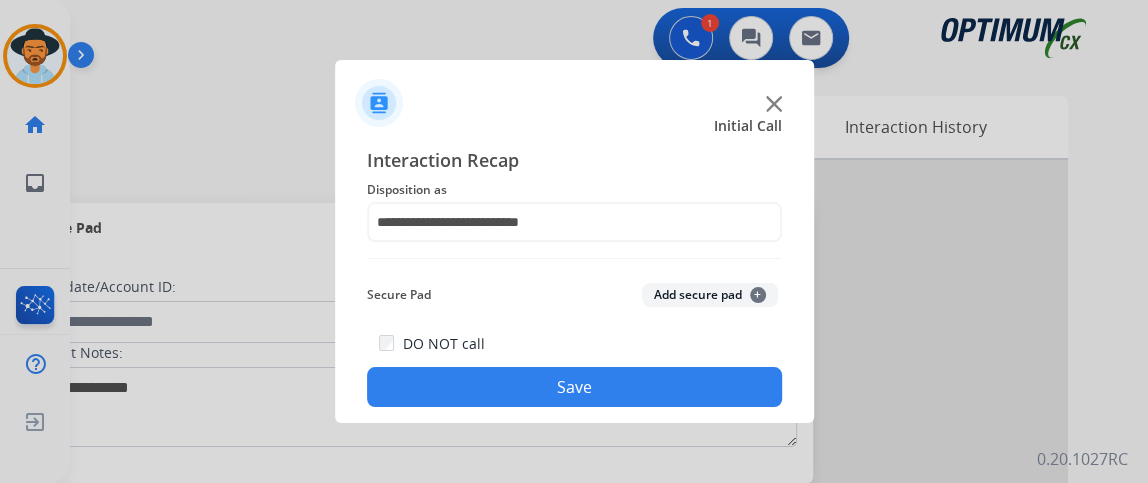 click on "**********" 